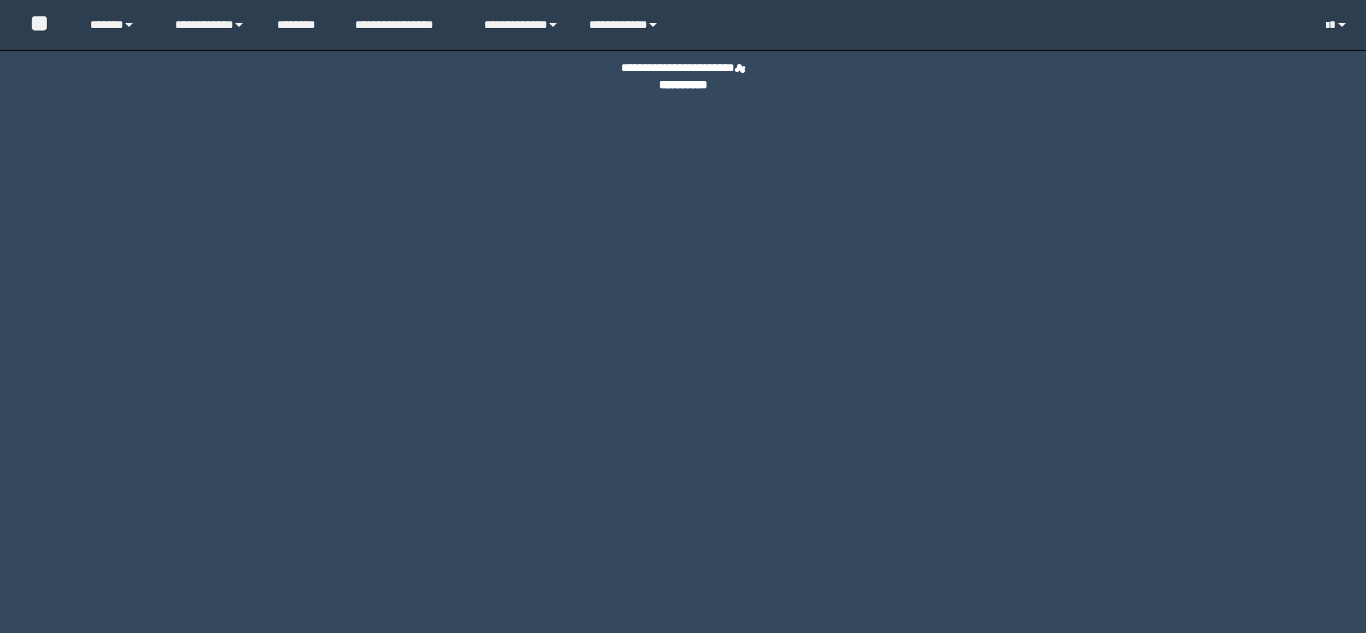 scroll, scrollTop: 0, scrollLeft: 0, axis: both 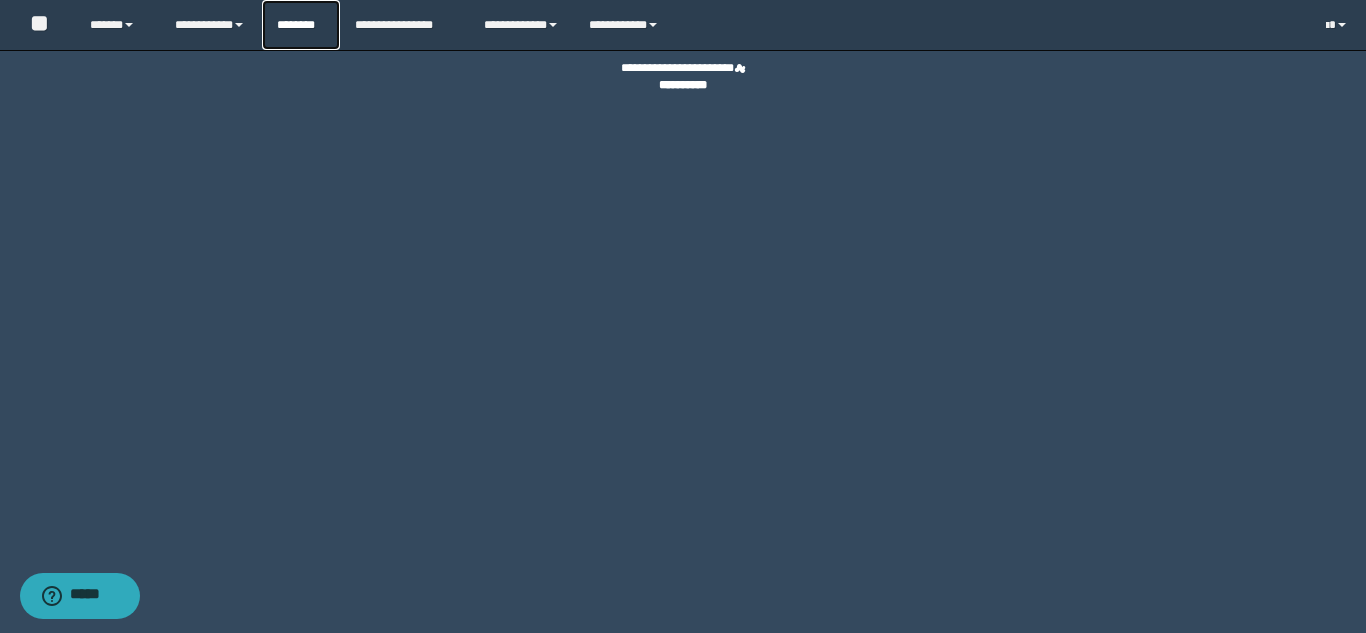 click on "********" at bounding box center [301, 25] 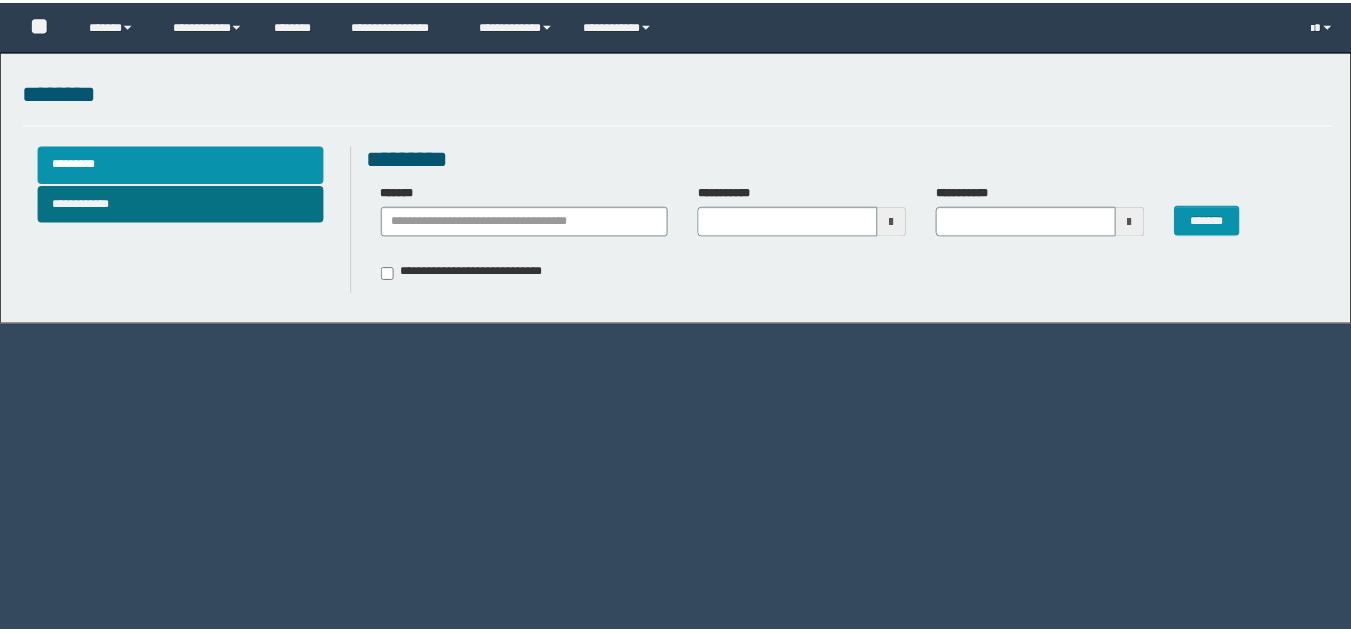 scroll, scrollTop: 0, scrollLeft: 0, axis: both 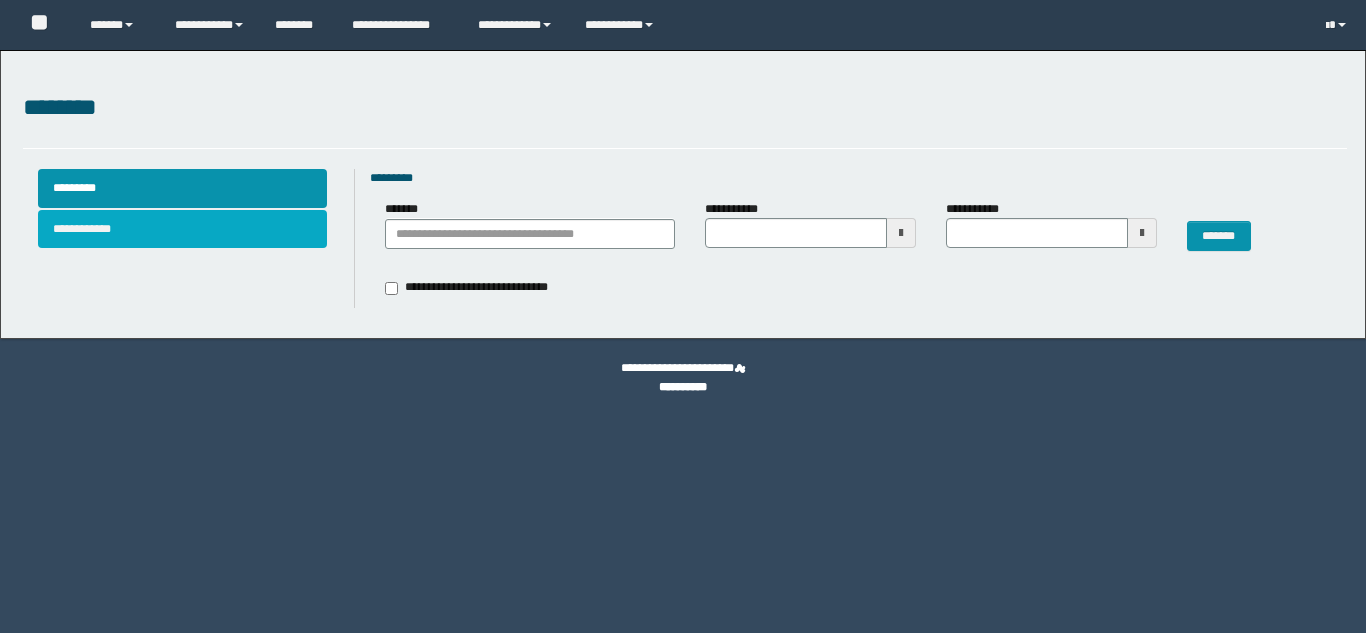 type on "**********" 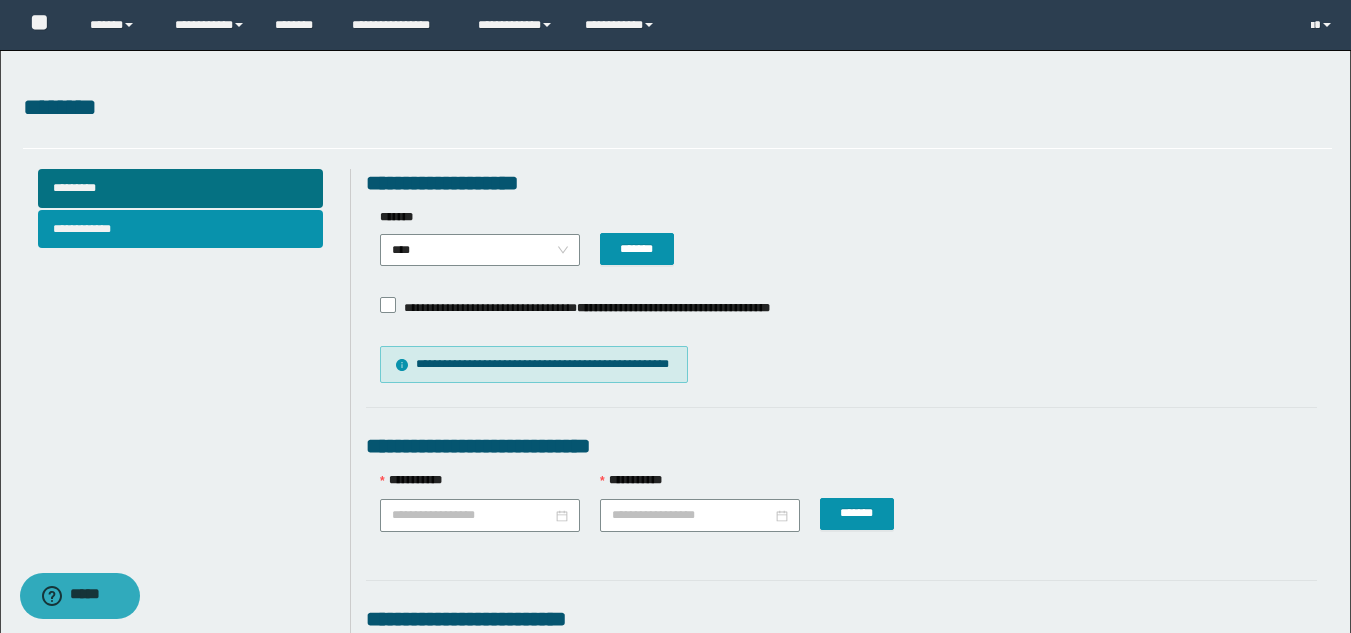 scroll, scrollTop: 0, scrollLeft: 0, axis: both 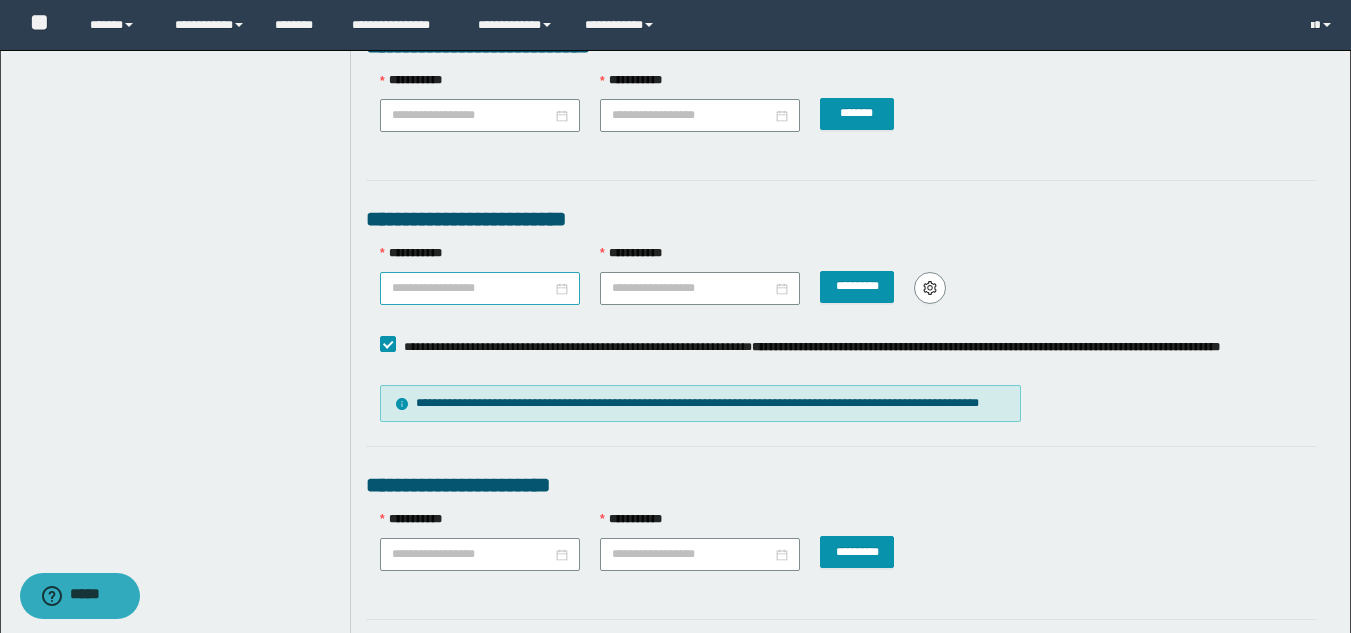 click on "**********" at bounding box center (472, 115) 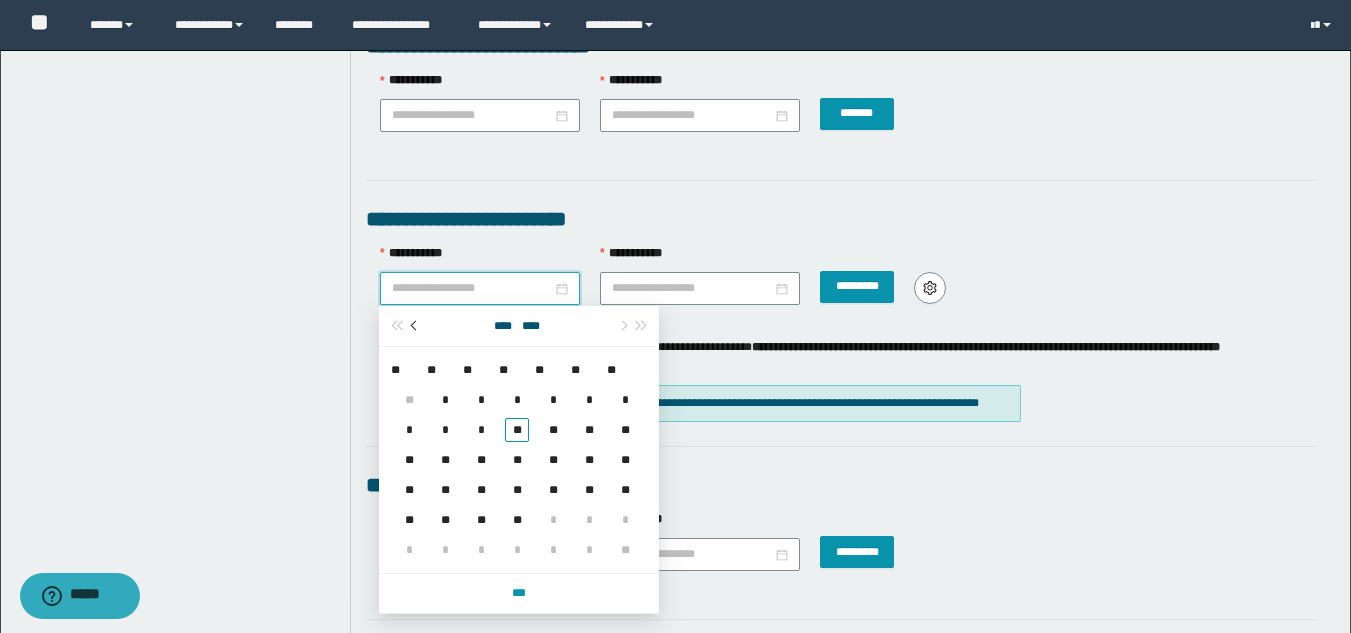 click at bounding box center [416, 326] 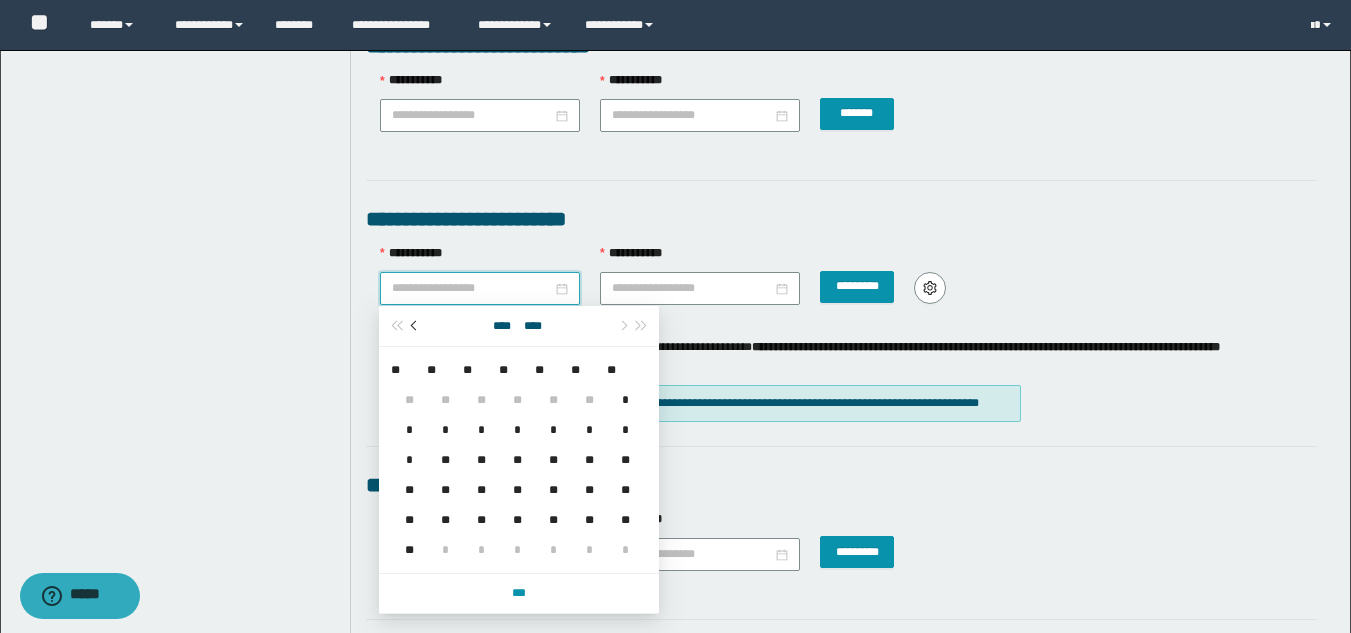 click at bounding box center [416, 326] 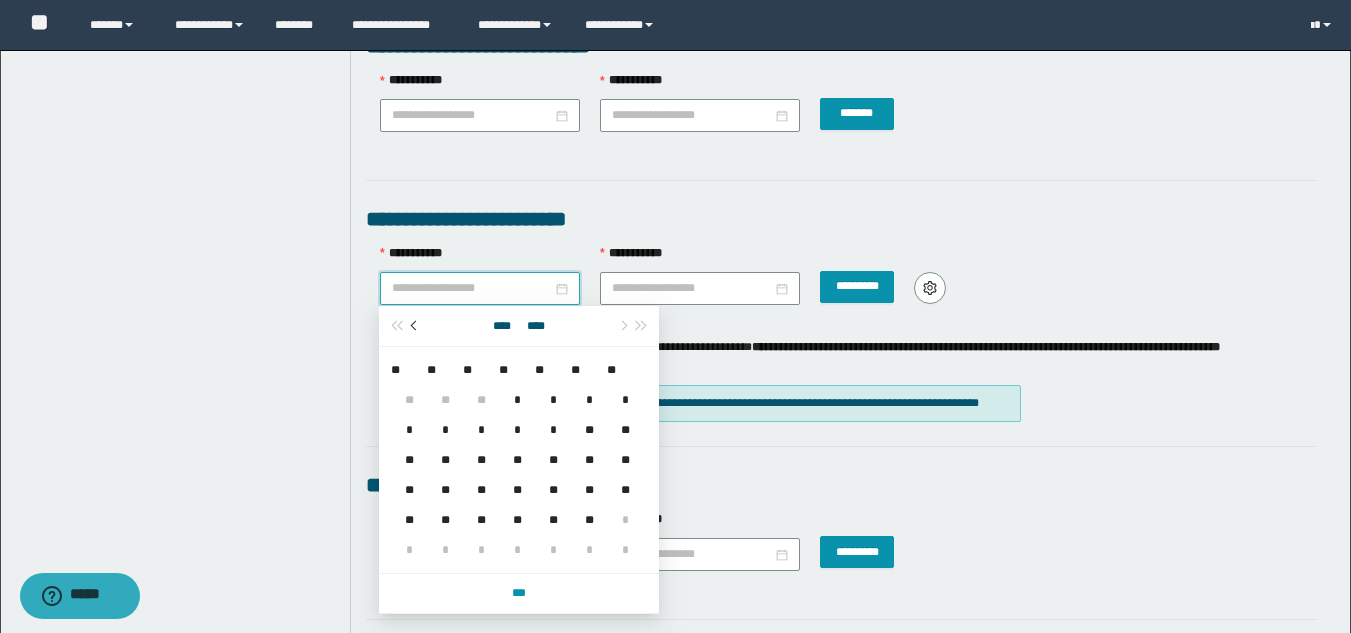 click at bounding box center (416, 326) 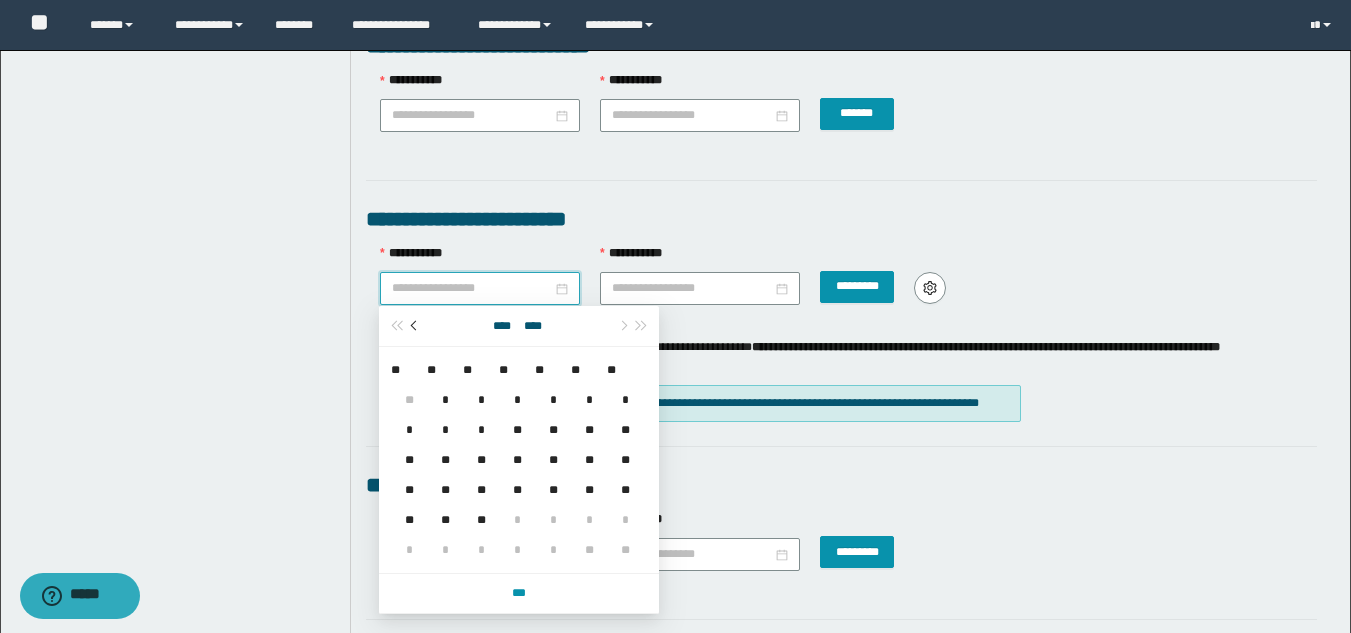 click at bounding box center (416, 326) 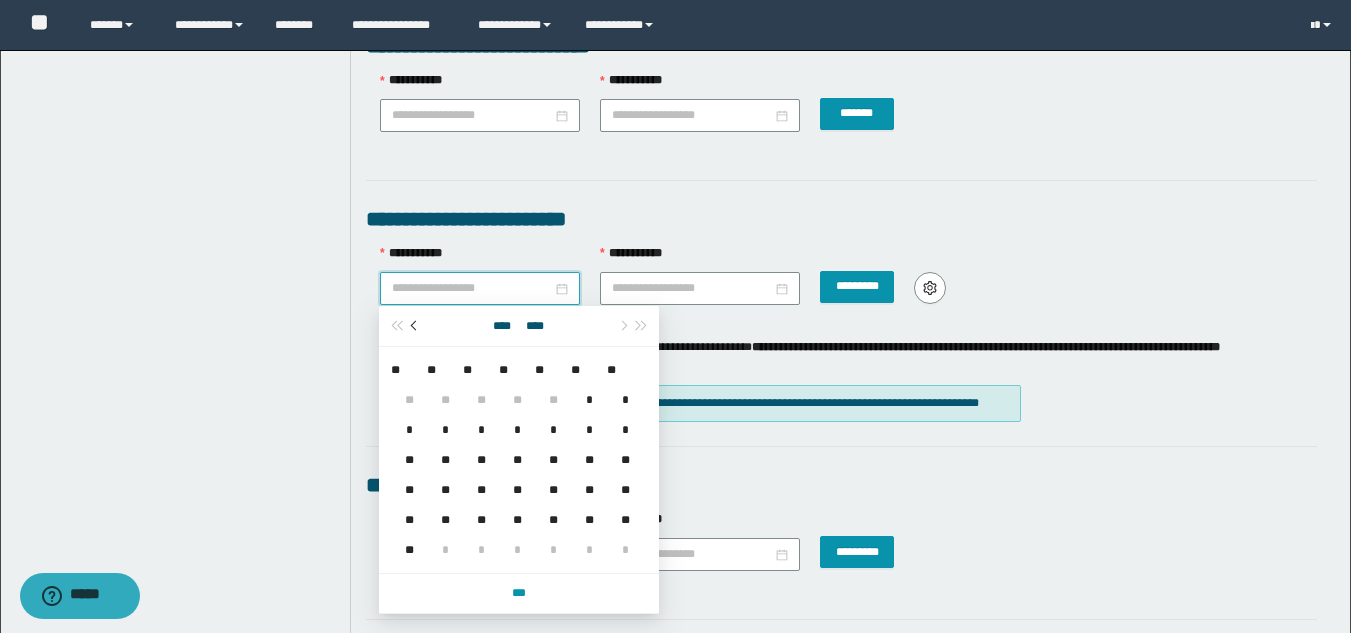 click at bounding box center [416, 326] 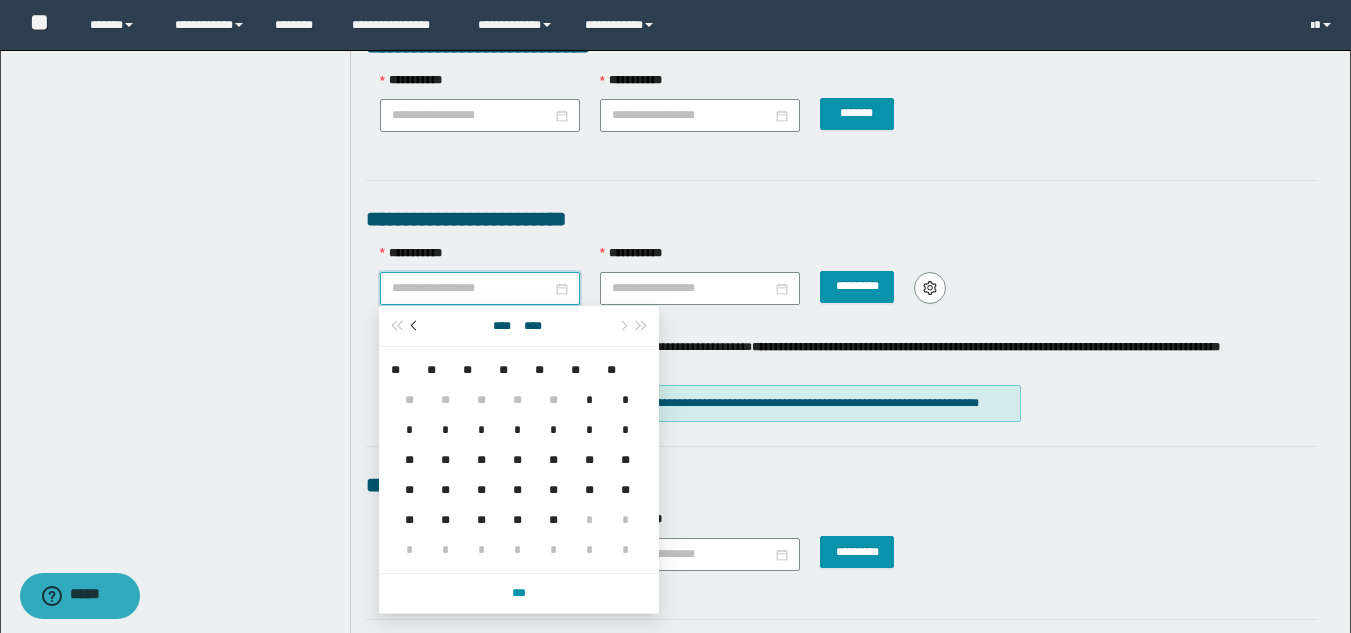 click at bounding box center (416, 326) 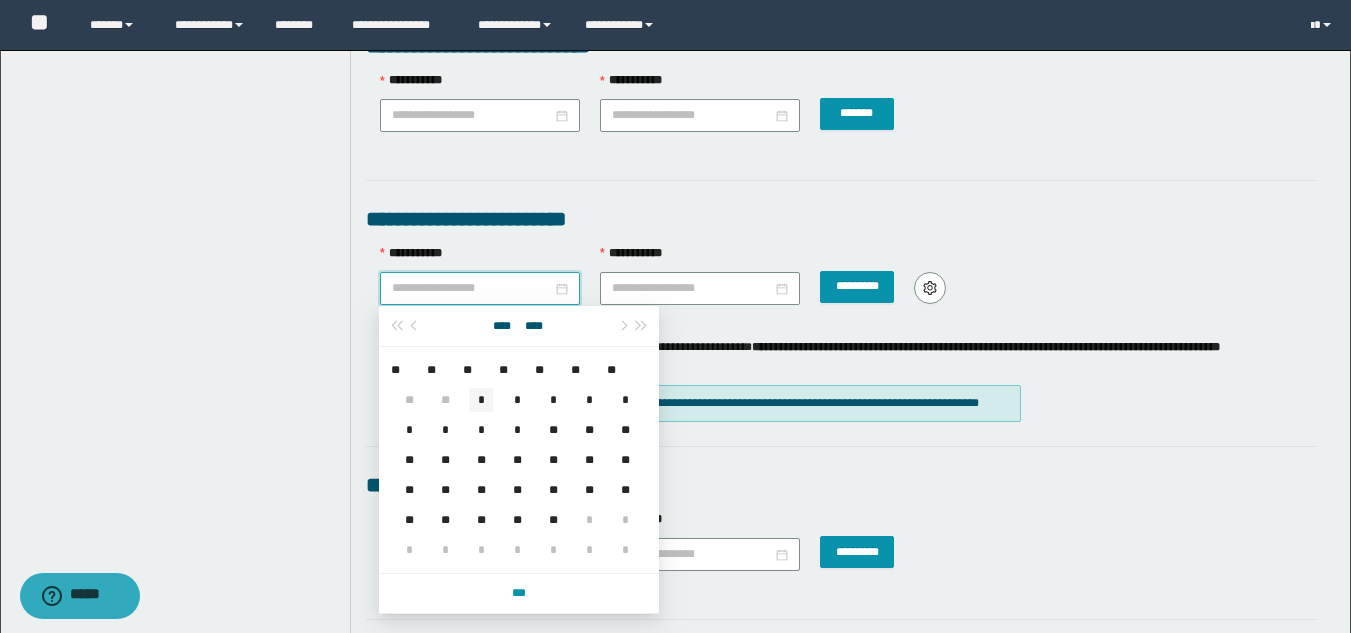 type on "**********" 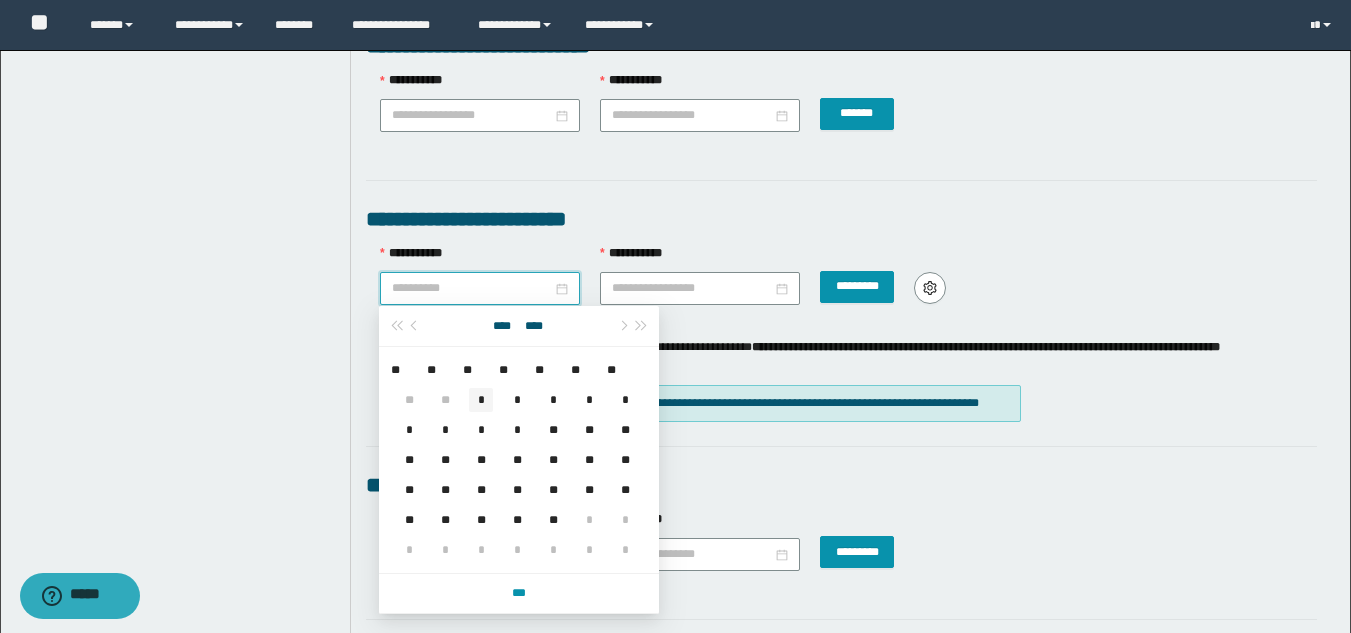 click on "*" at bounding box center [481, 400] 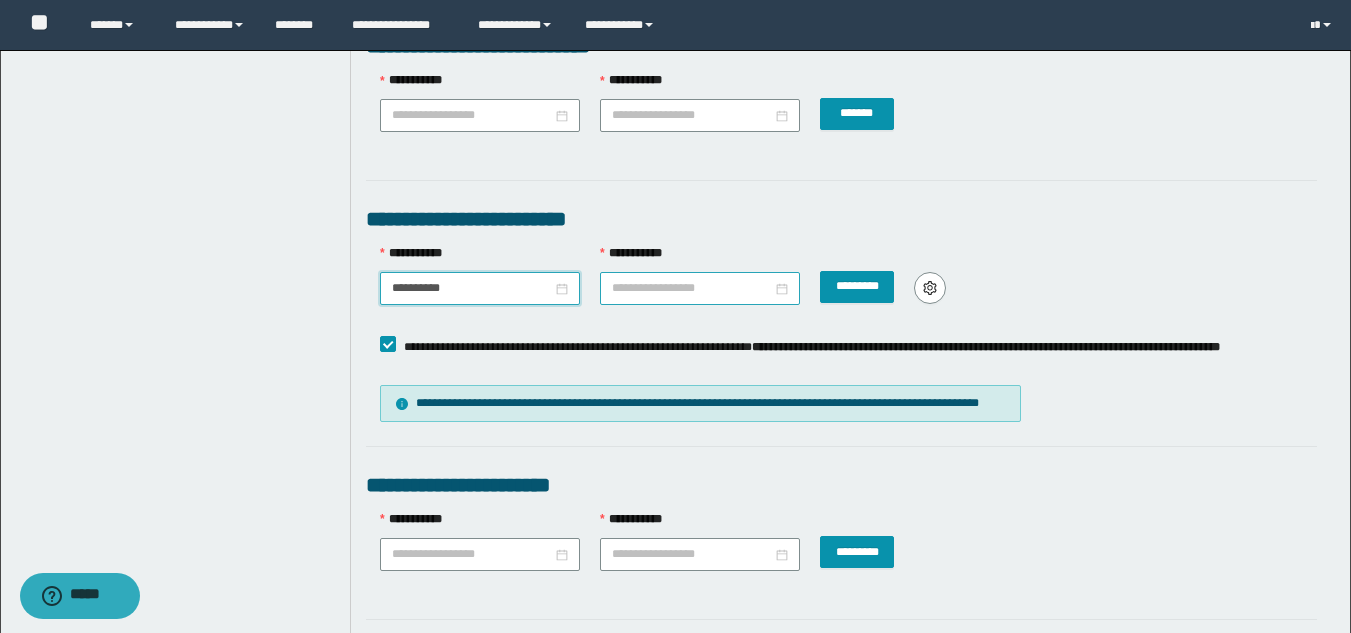 click on "**********" at bounding box center (692, 115) 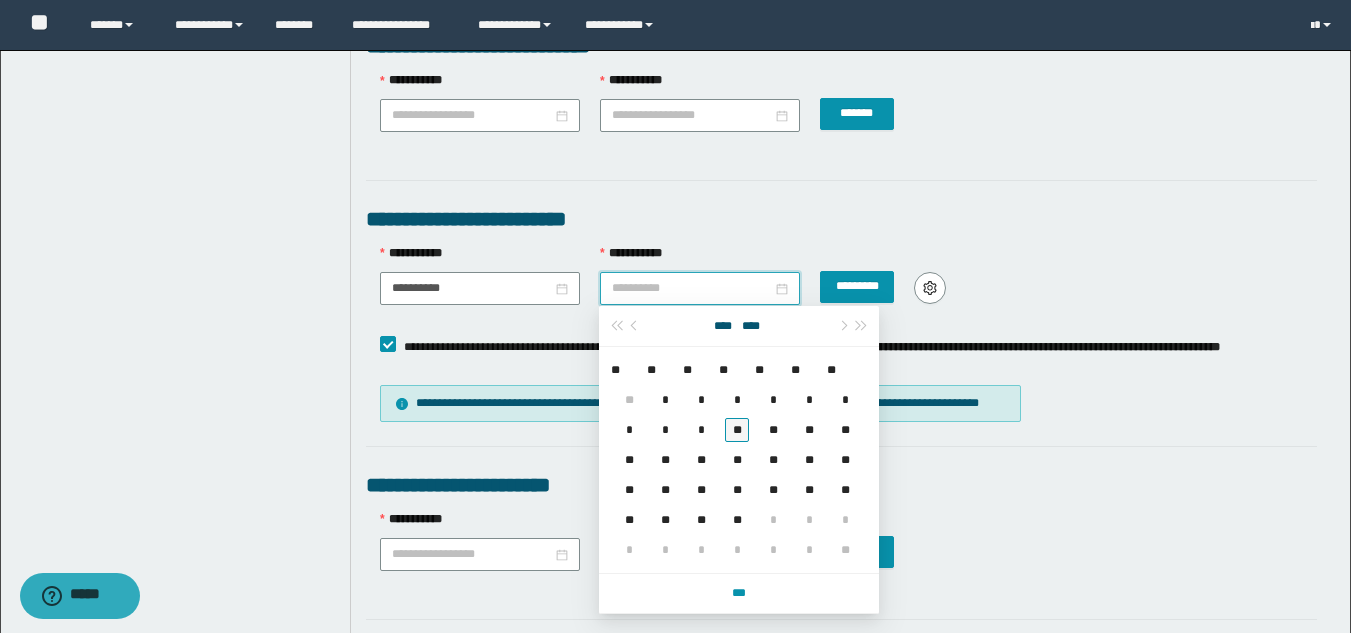 type on "**********" 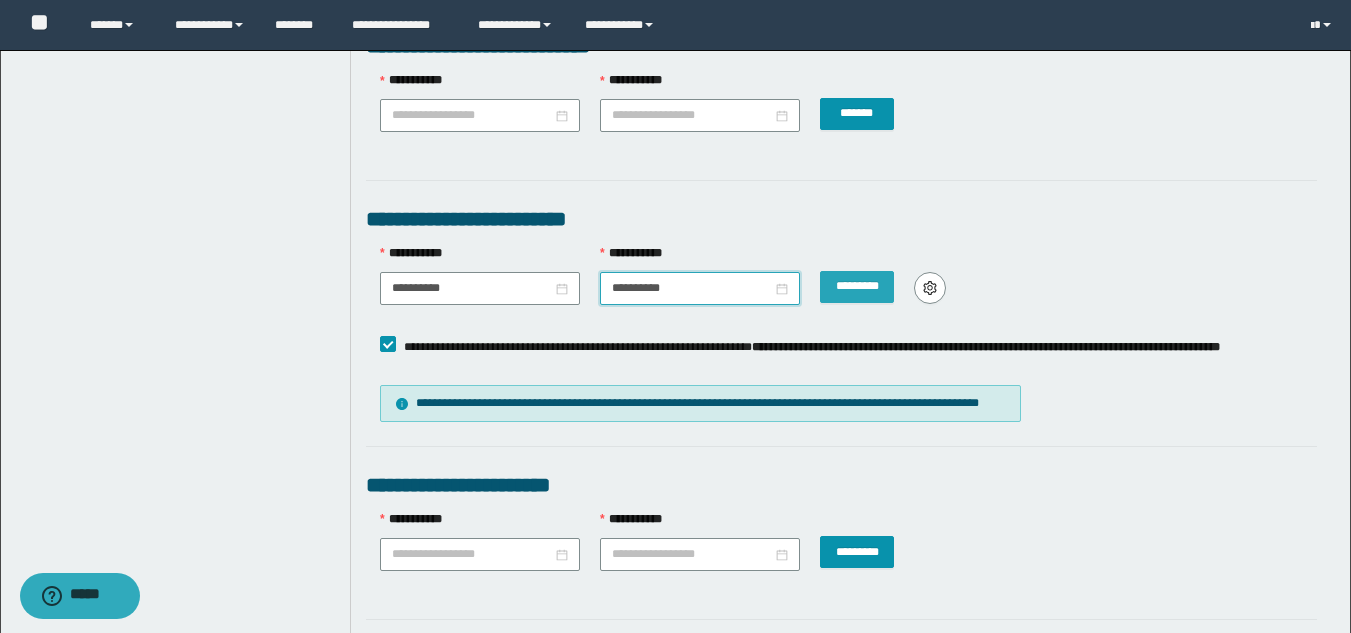 click on "*********" at bounding box center [857, 286] 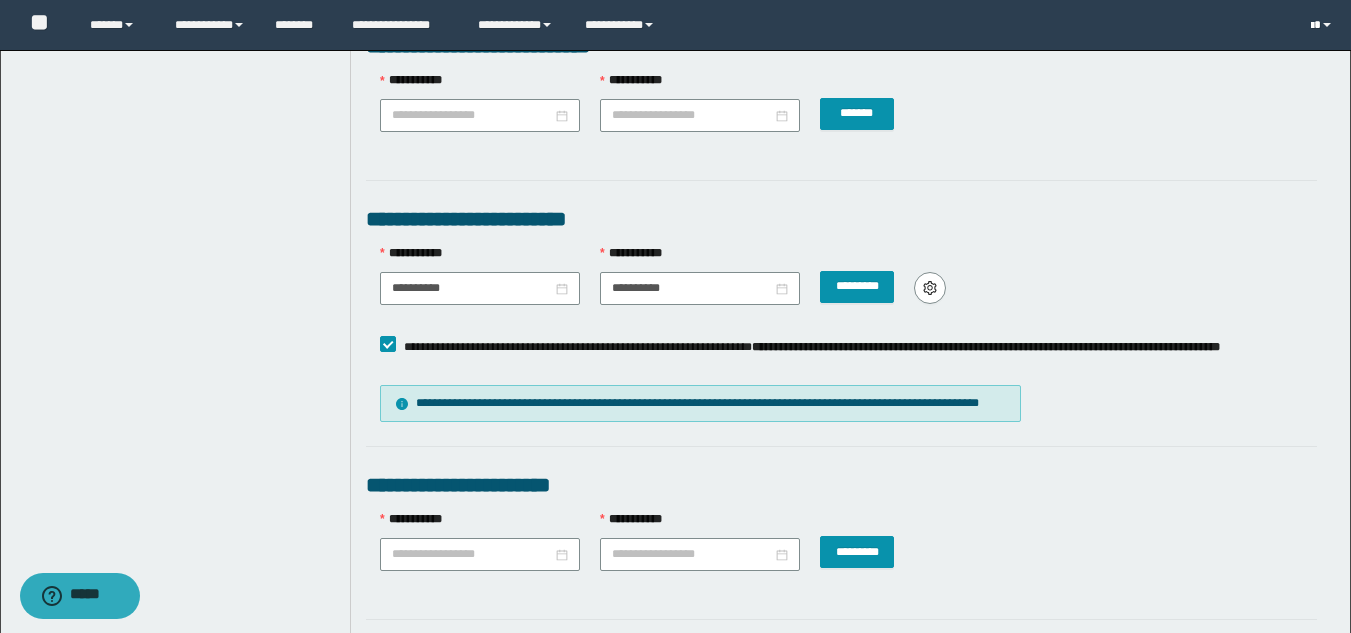 click at bounding box center [1323, 25] 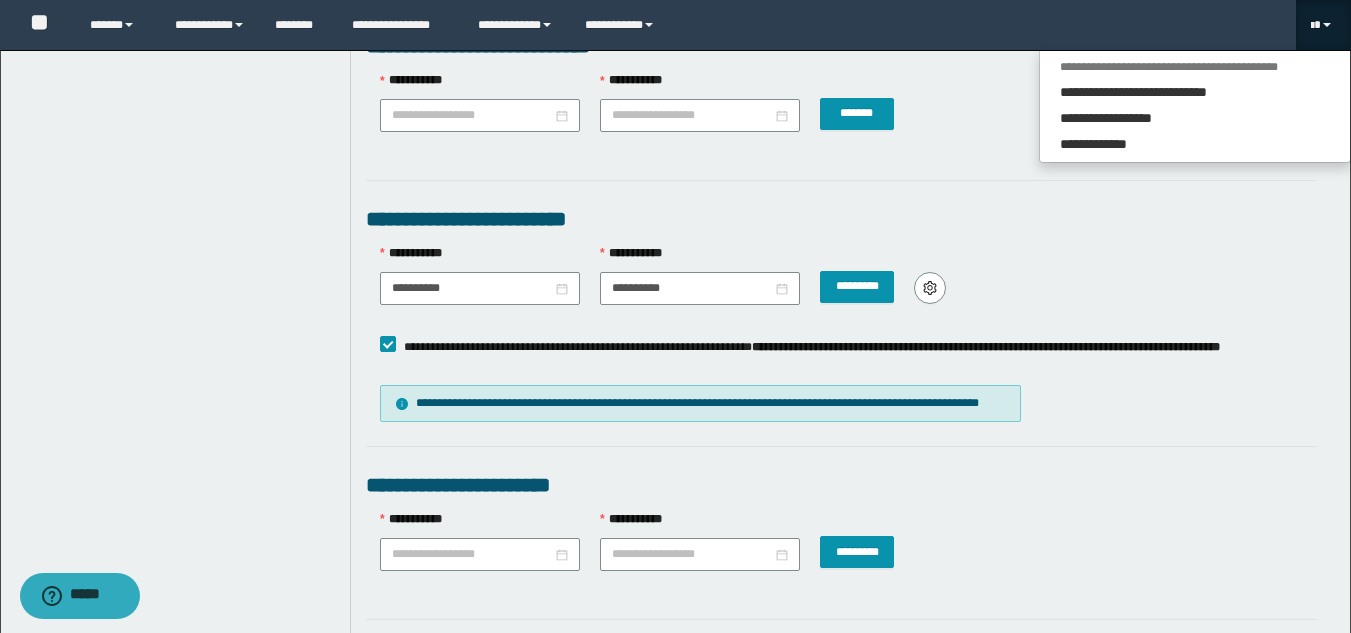 click on "**********" at bounding box center (841, 707) 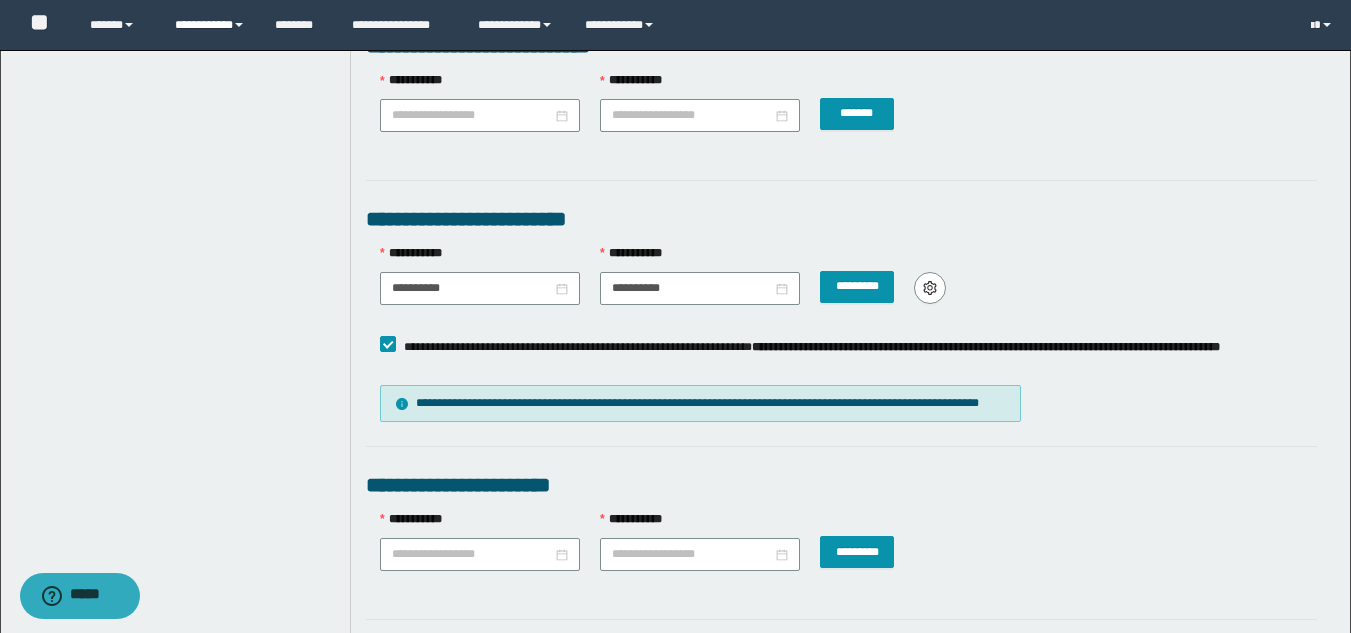 click on "**********" at bounding box center (210, 25) 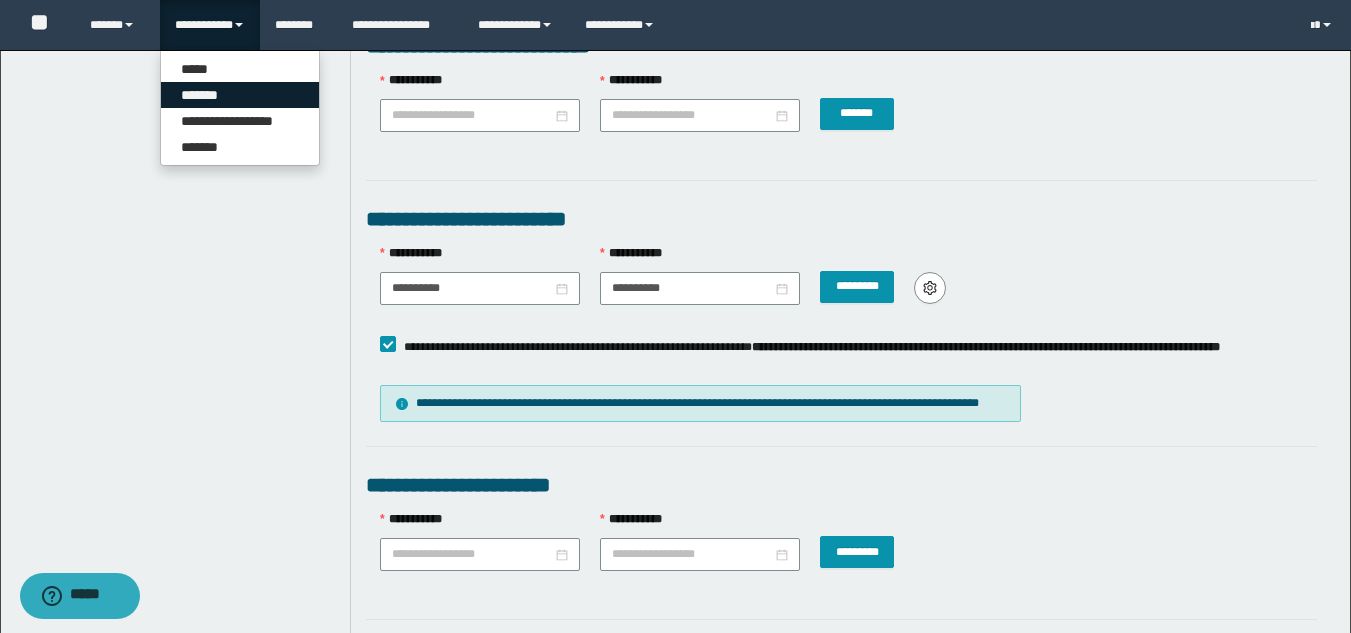click on "*******" at bounding box center [240, 95] 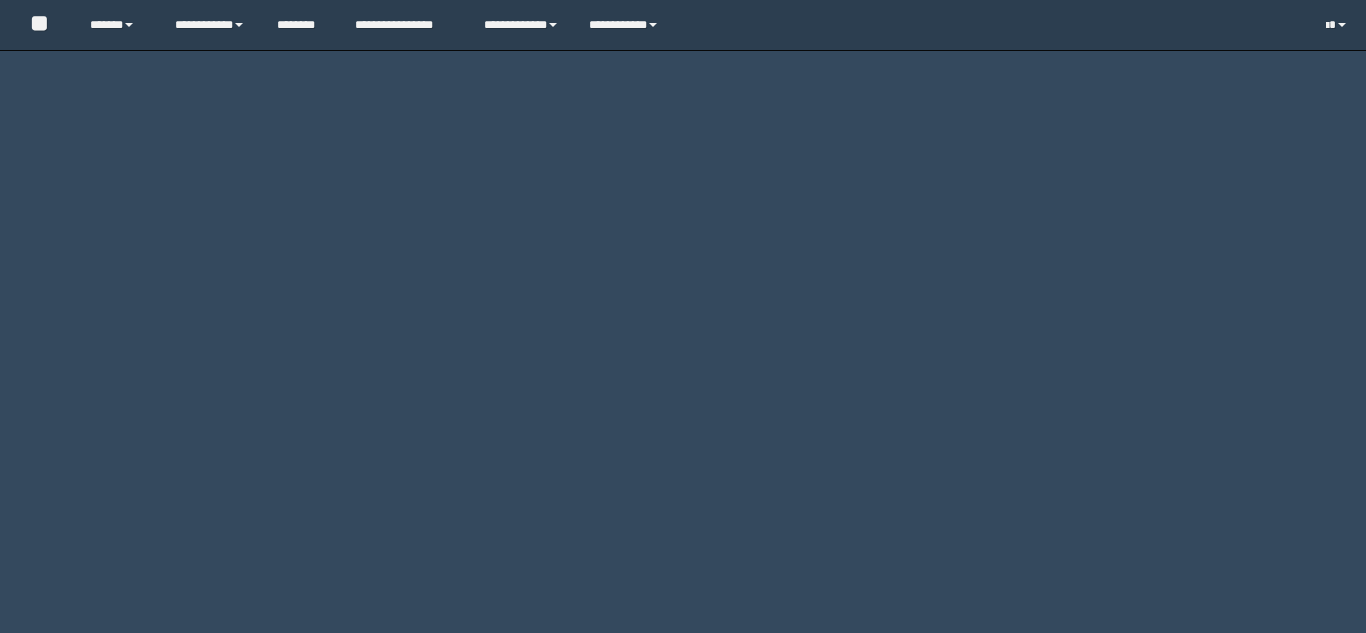 scroll, scrollTop: 0, scrollLeft: 0, axis: both 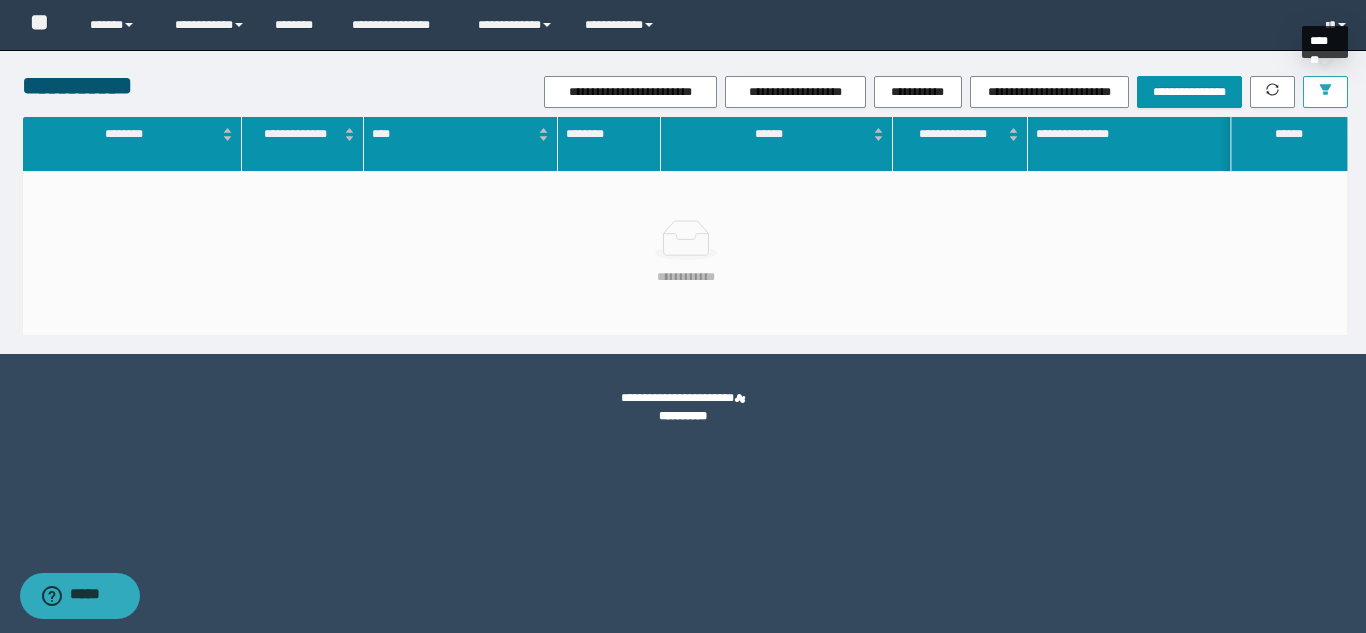 click at bounding box center [1325, 92] 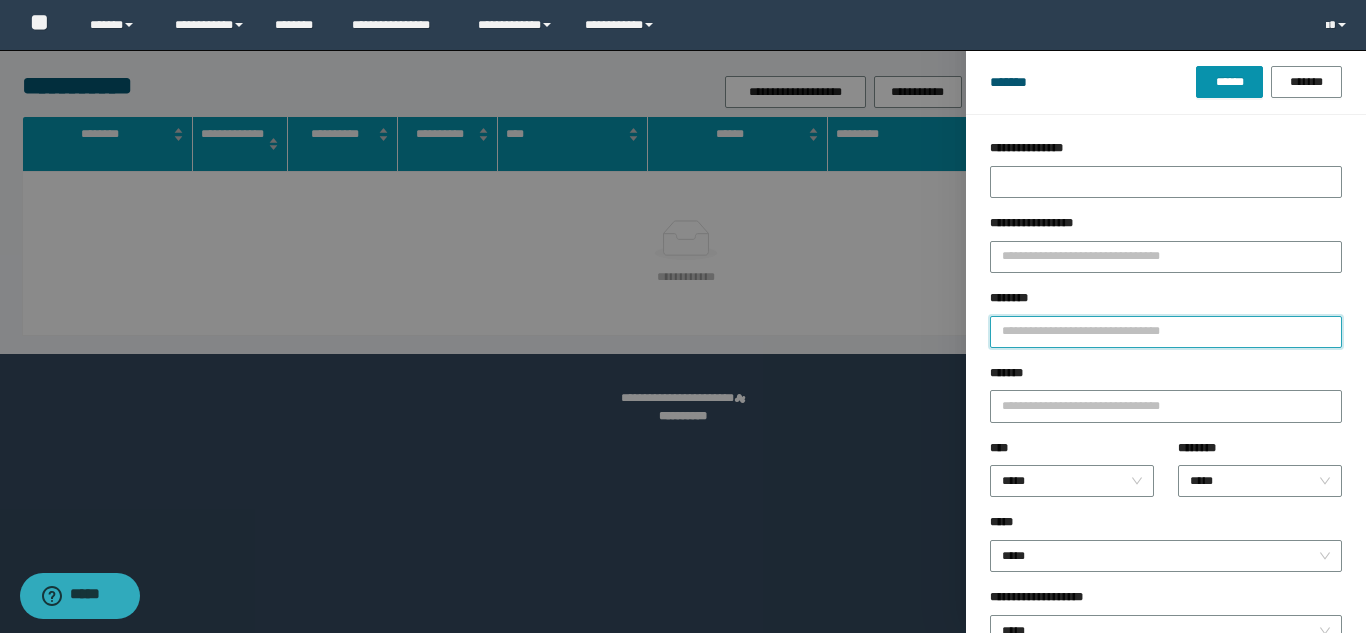click on "********" at bounding box center [1166, 332] 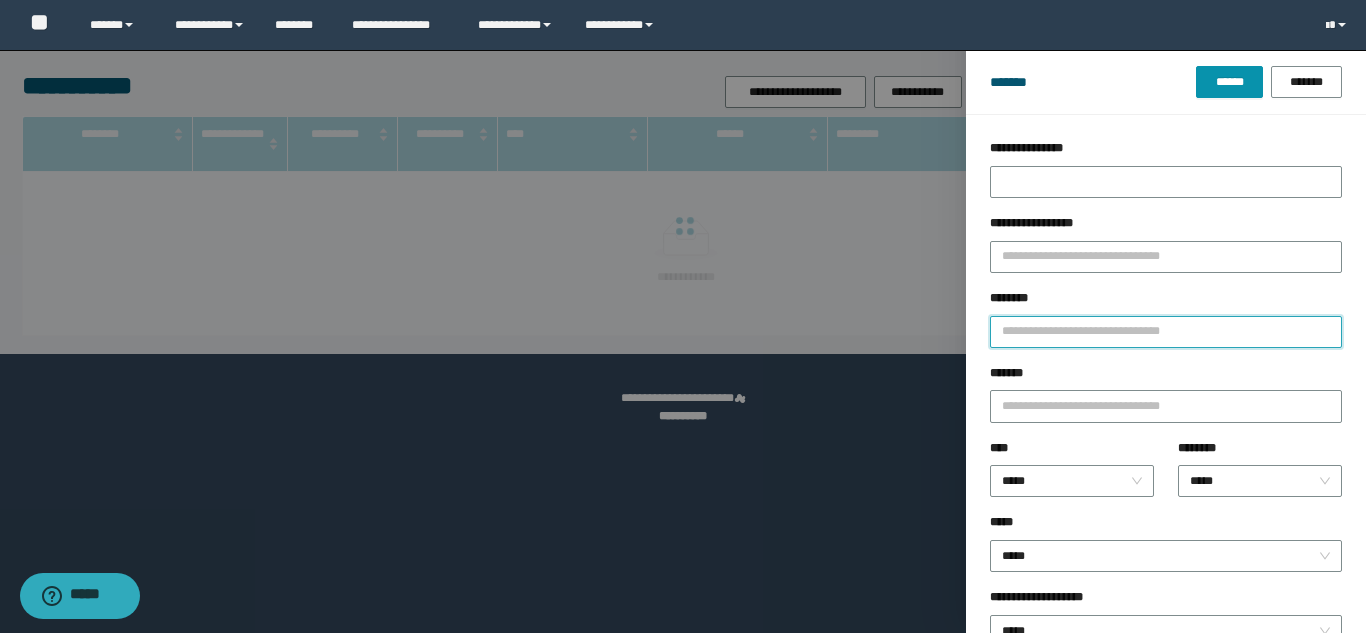paste on "********" 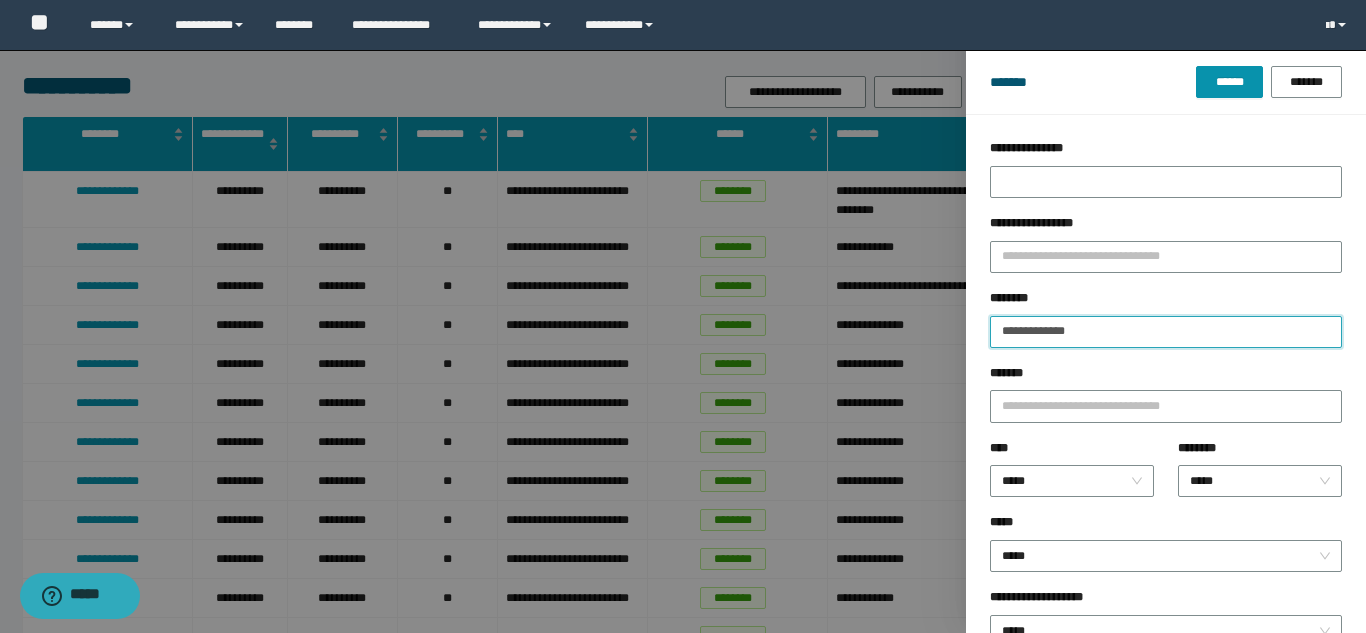 type on "********" 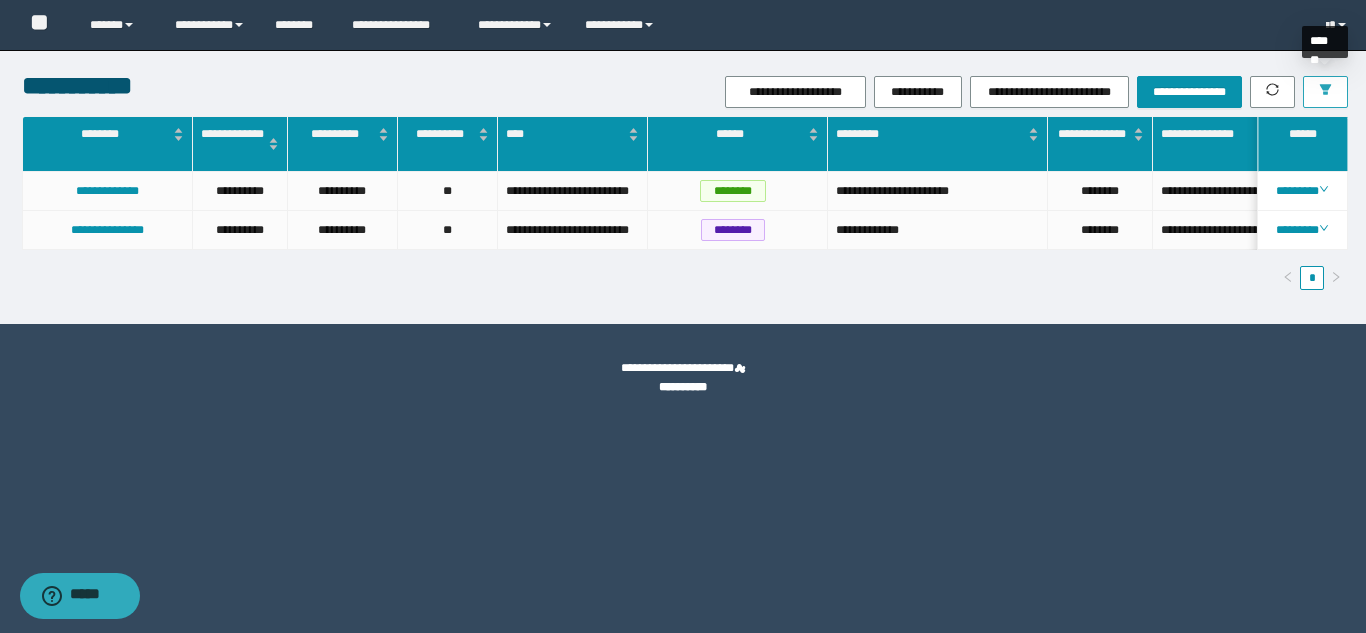click at bounding box center (1325, 92) 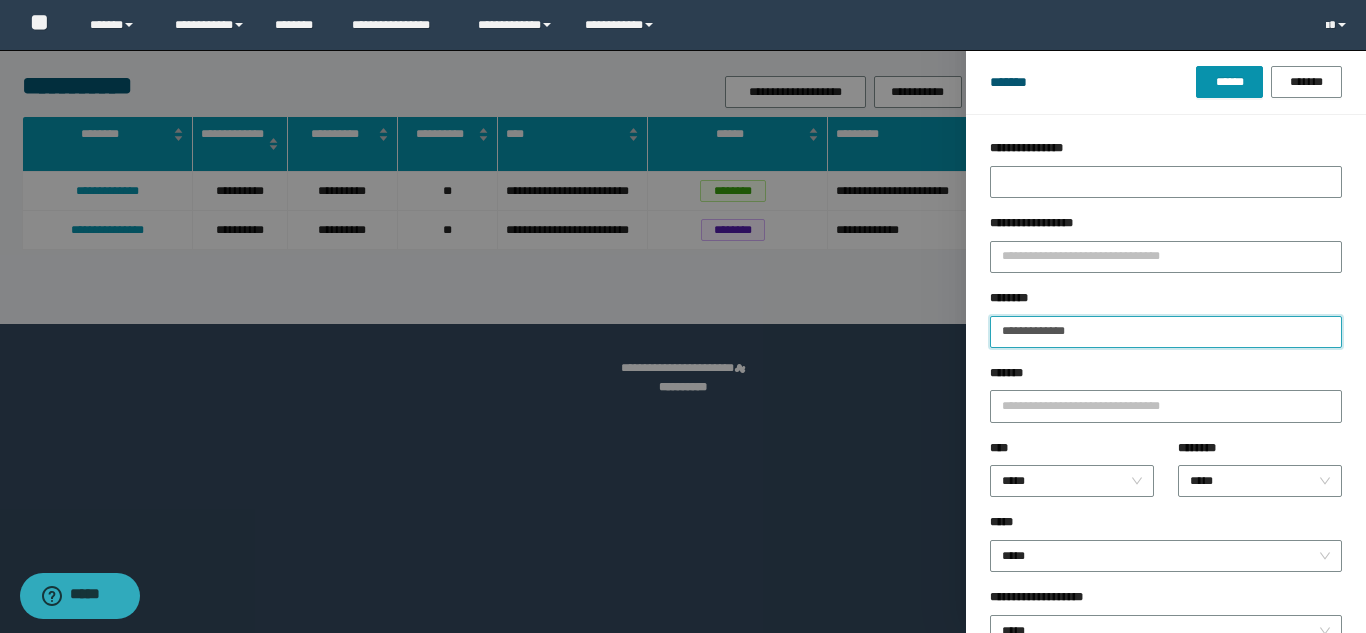 drag, startPoint x: 1098, startPoint y: 324, endPoint x: 810, endPoint y: 300, distance: 288.99826 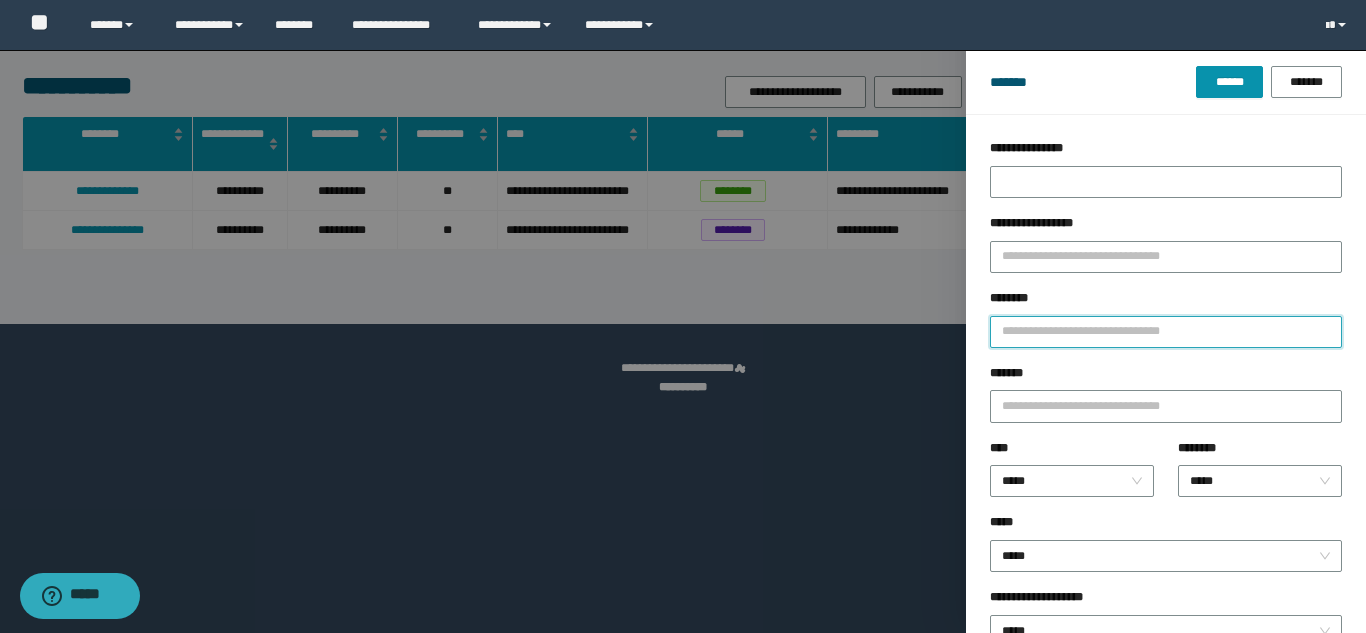 click on "********" at bounding box center (1166, 332) 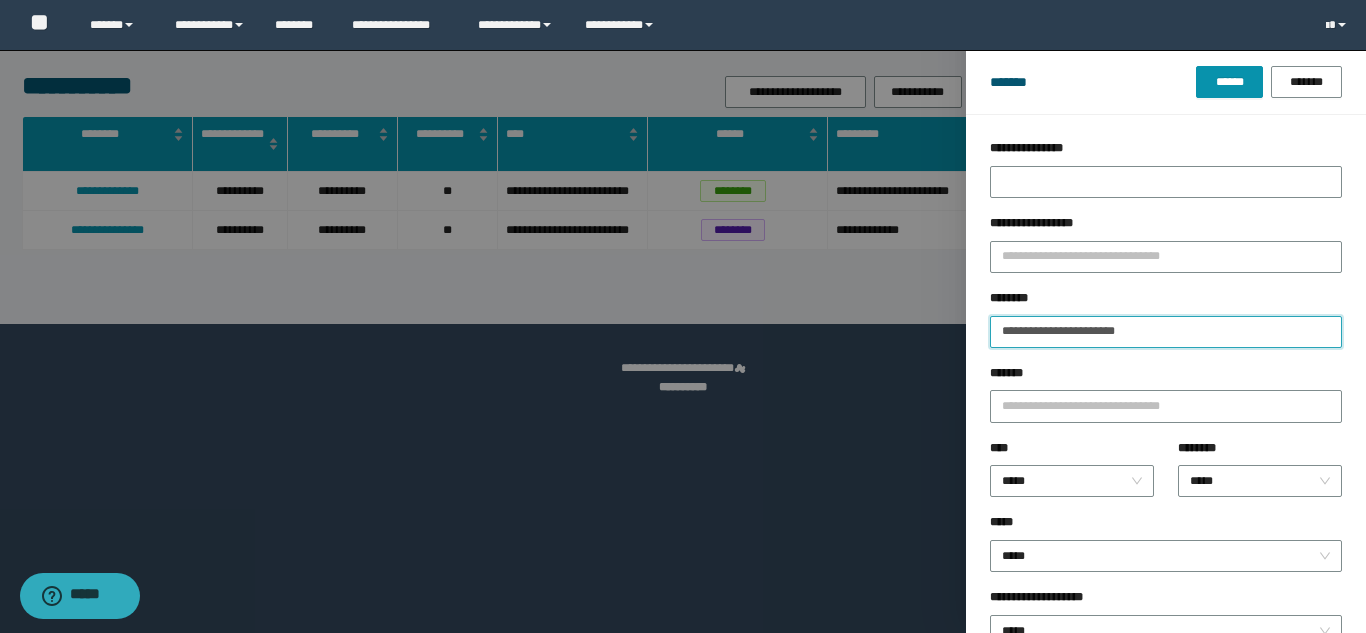 click on "******" at bounding box center [1229, 82] 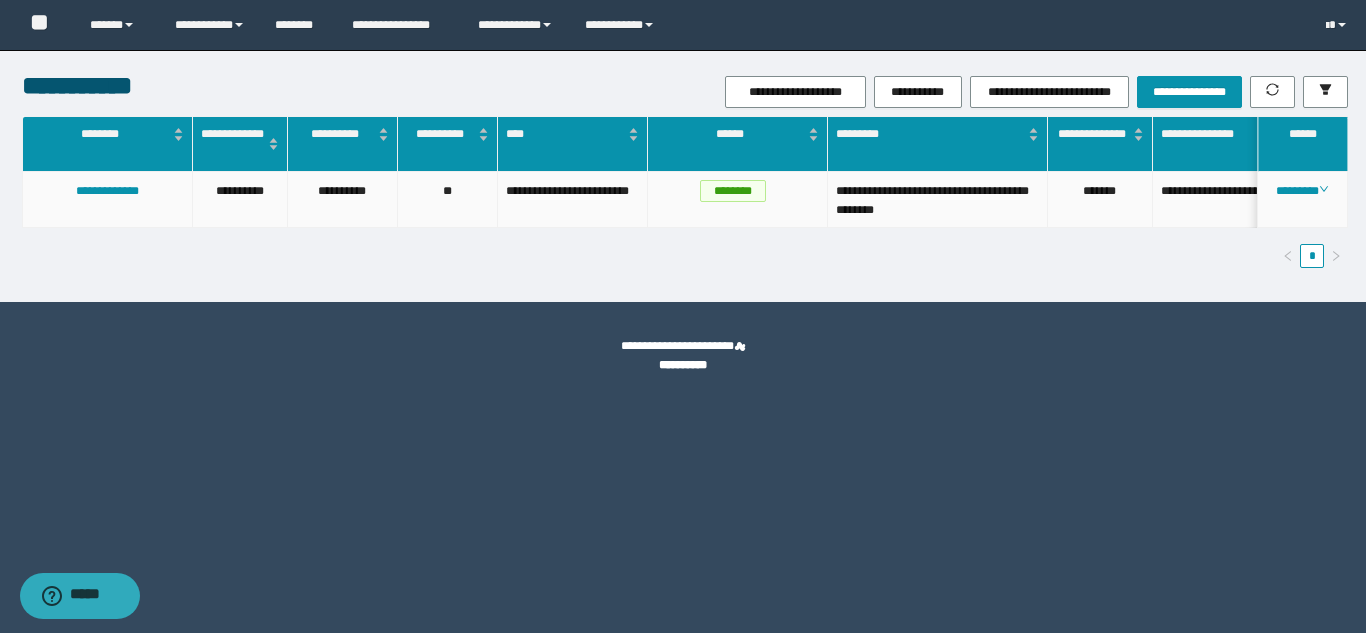 click on "*******" at bounding box center (1100, 200) 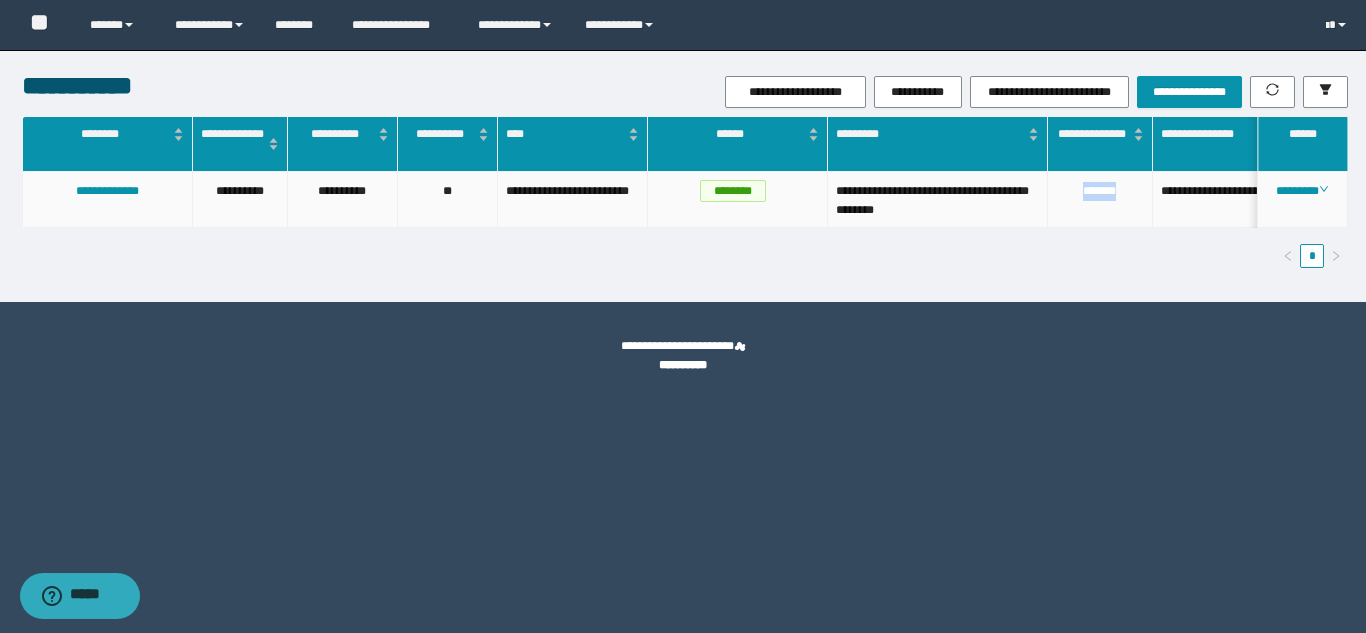 click on "*******" at bounding box center (1100, 200) 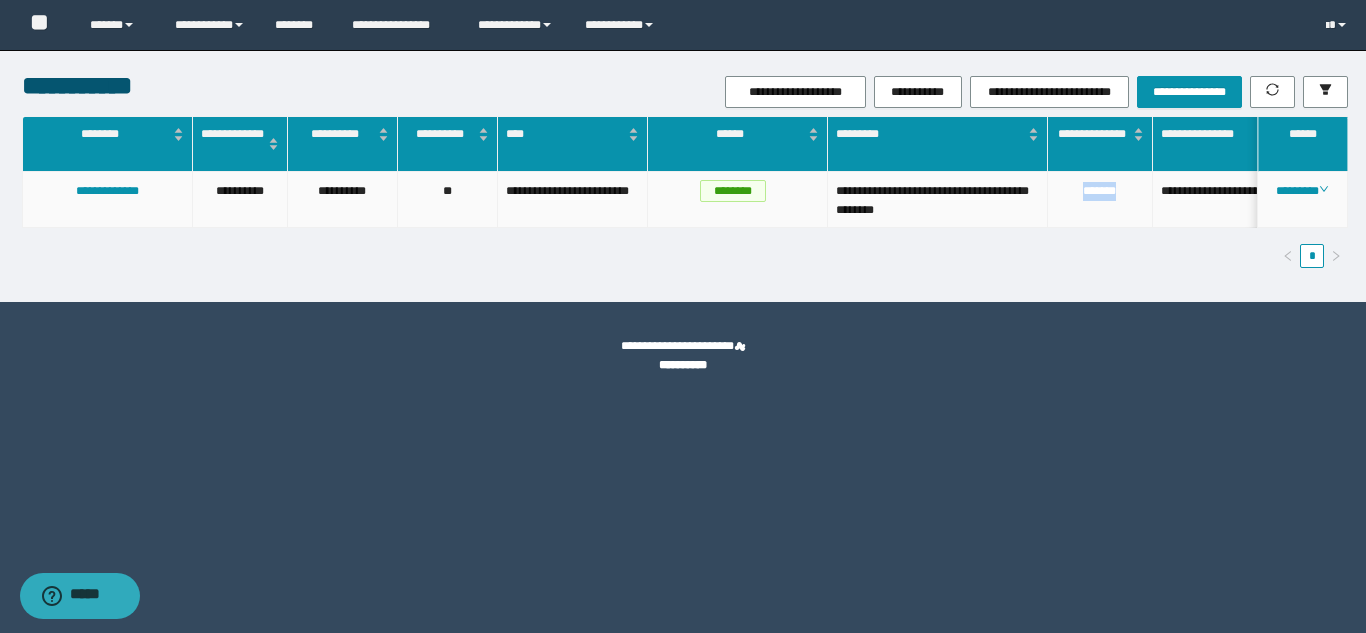 copy on "*******" 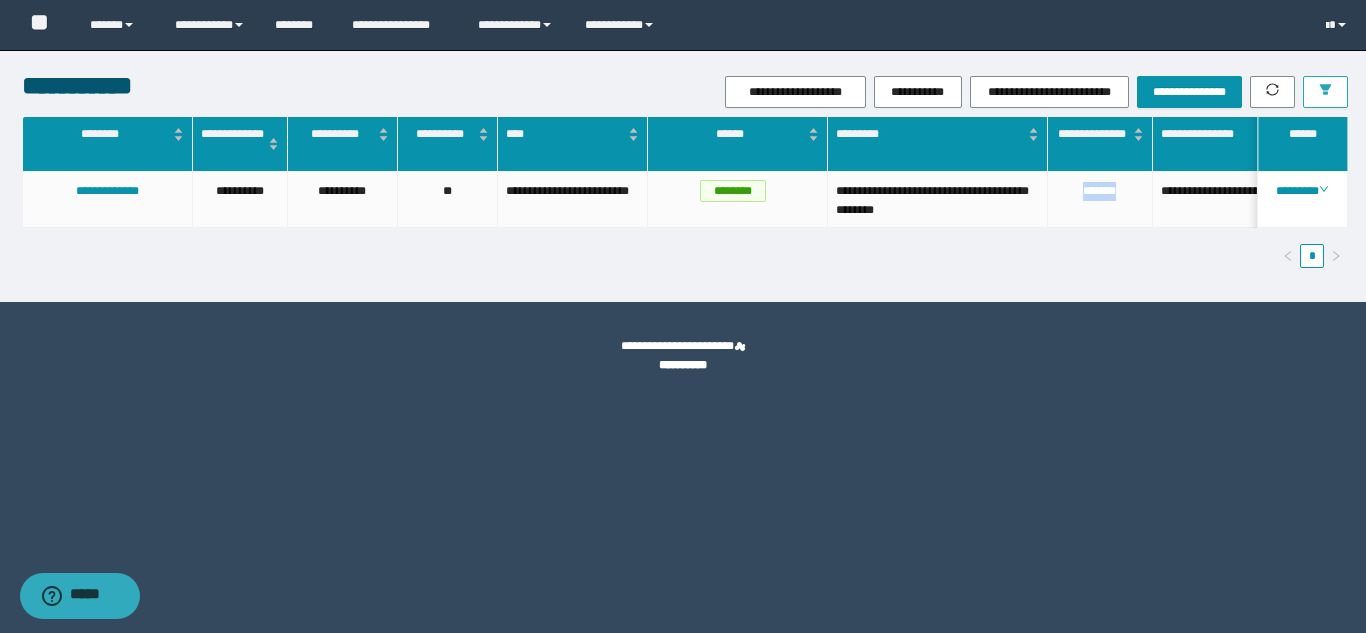 click 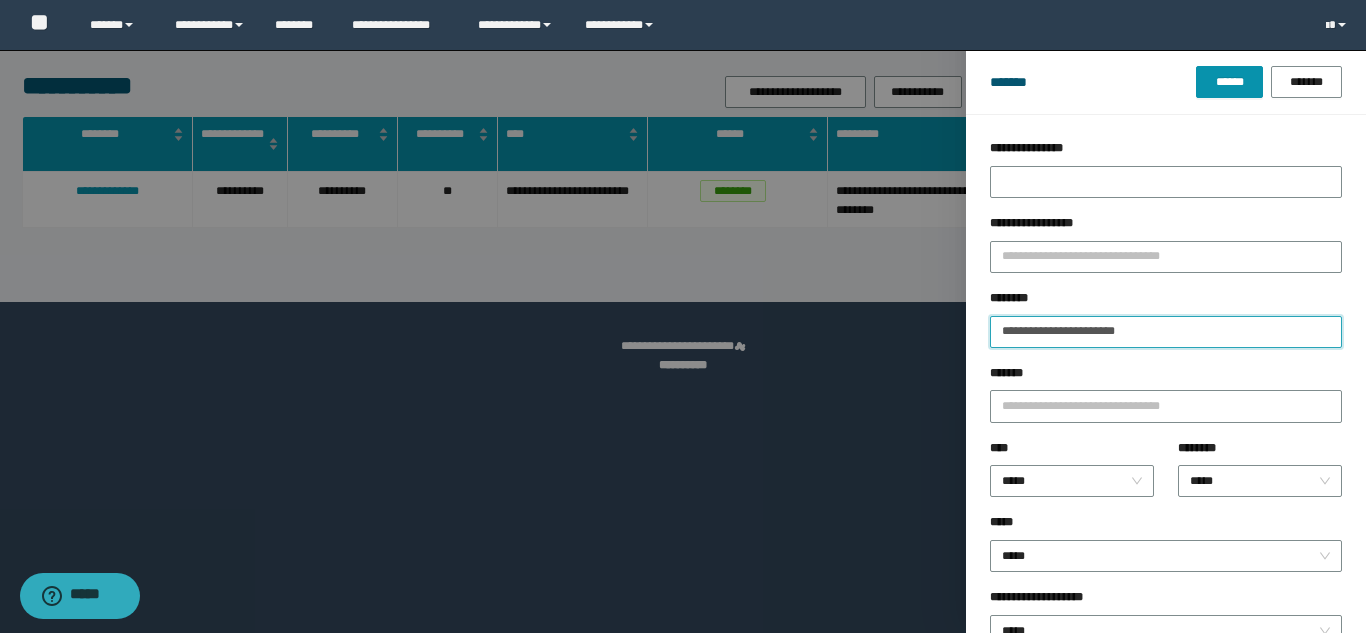 drag, startPoint x: 1168, startPoint y: 339, endPoint x: 845, endPoint y: 270, distance: 330.28775 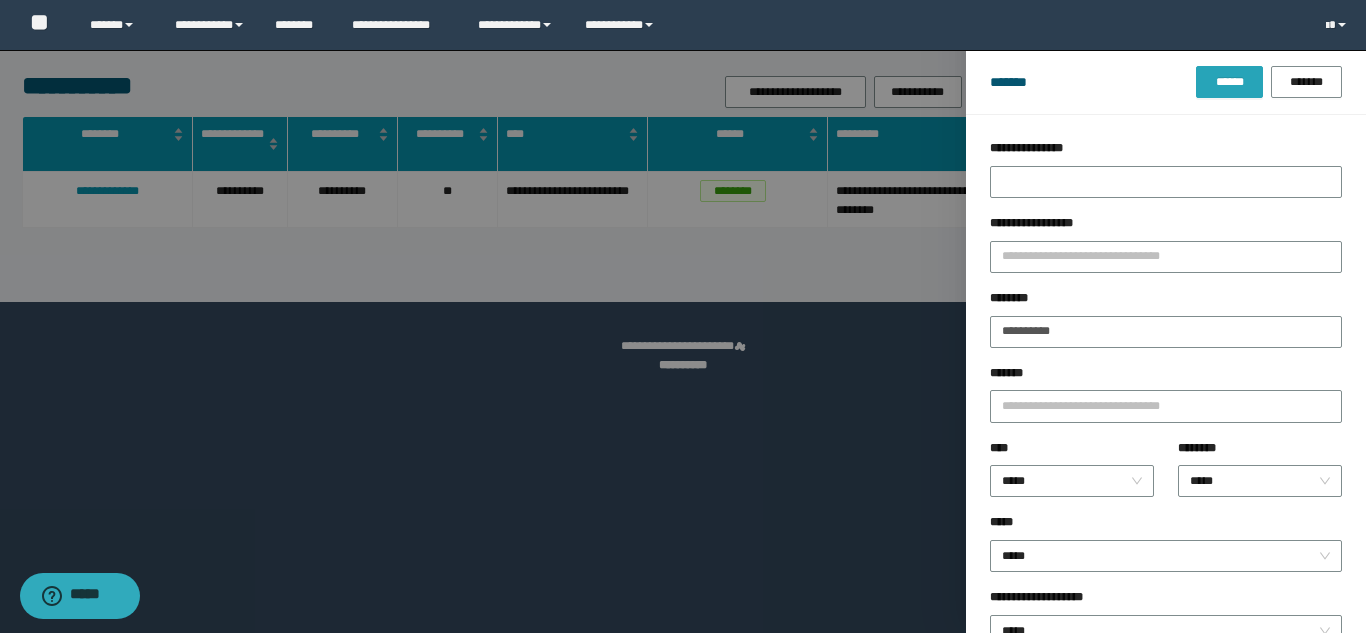 click on "******" at bounding box center (1229, 82) 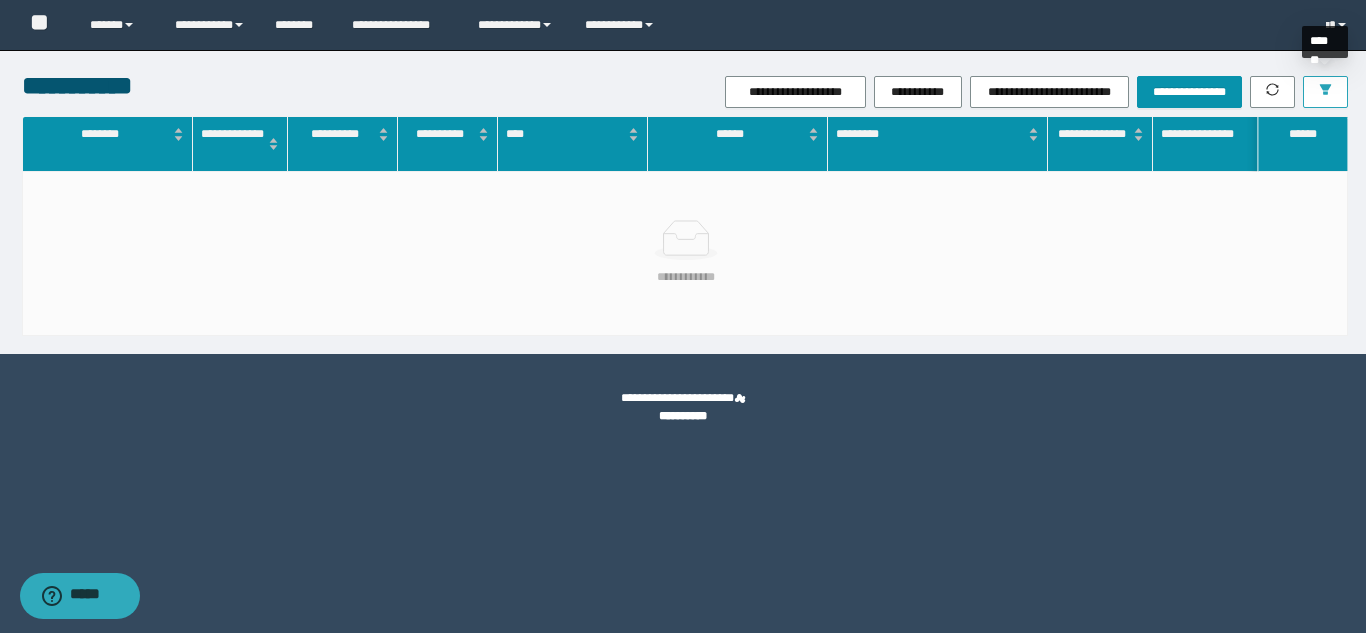 click at bounding box center (1325, 92) 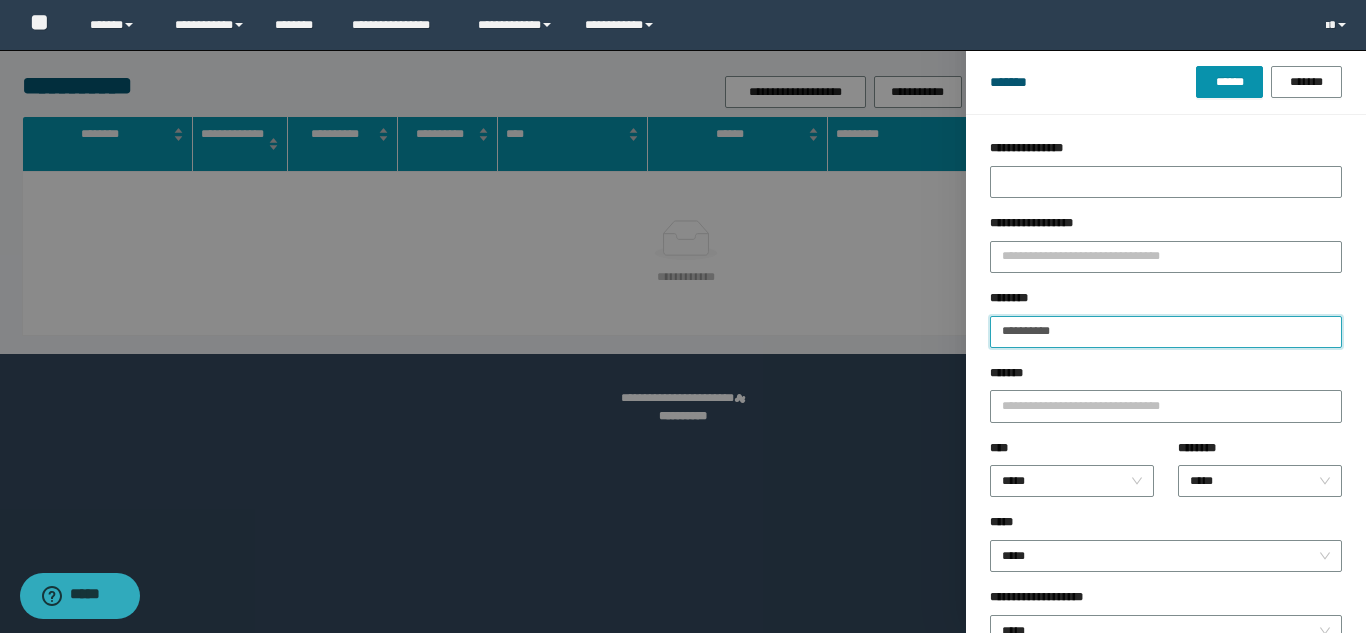 drag, startPoint x: 1187, startPoint y: 332, endPoint x: 793, endPoint y: 228, distance: 407.49478 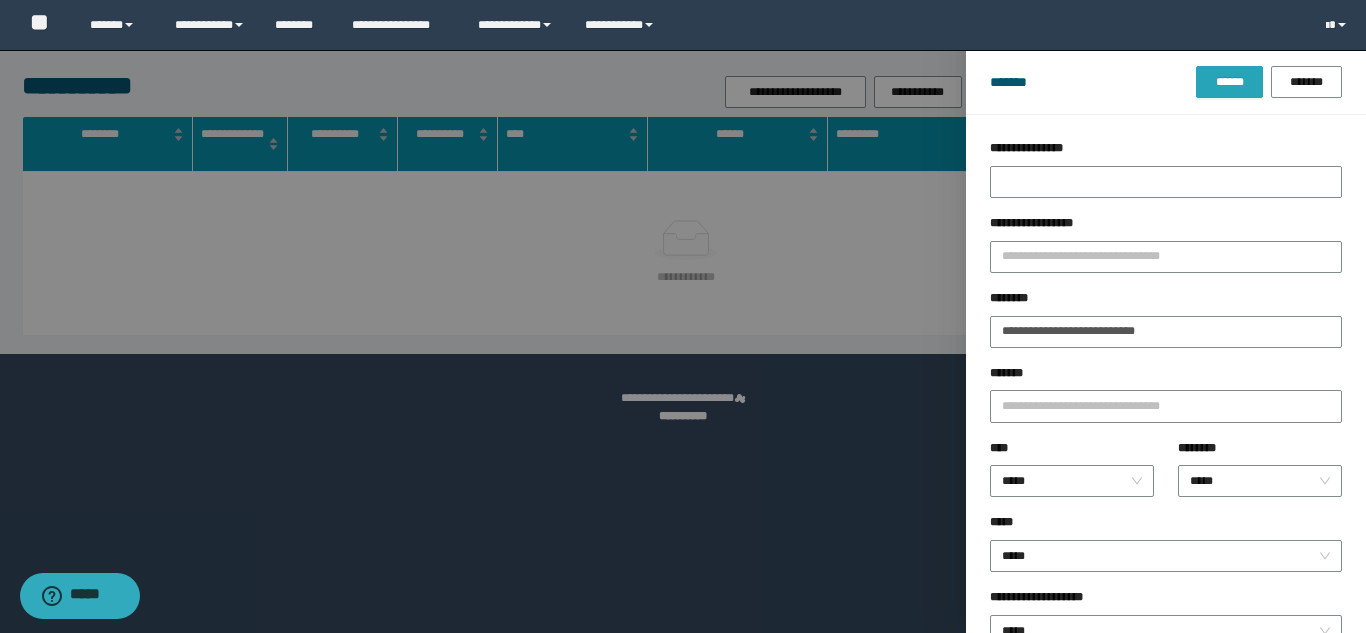 click on "******" at bounding box center [1229, 82] 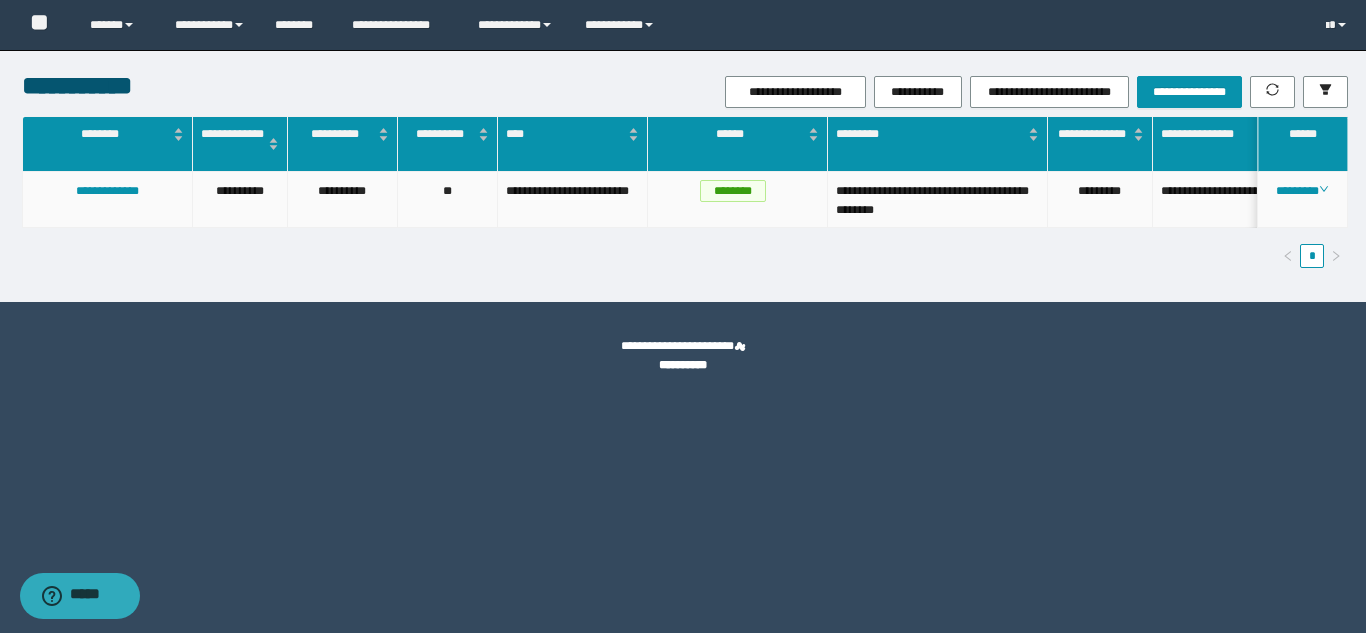 click on "*********" at bounding box center (1100, 200) 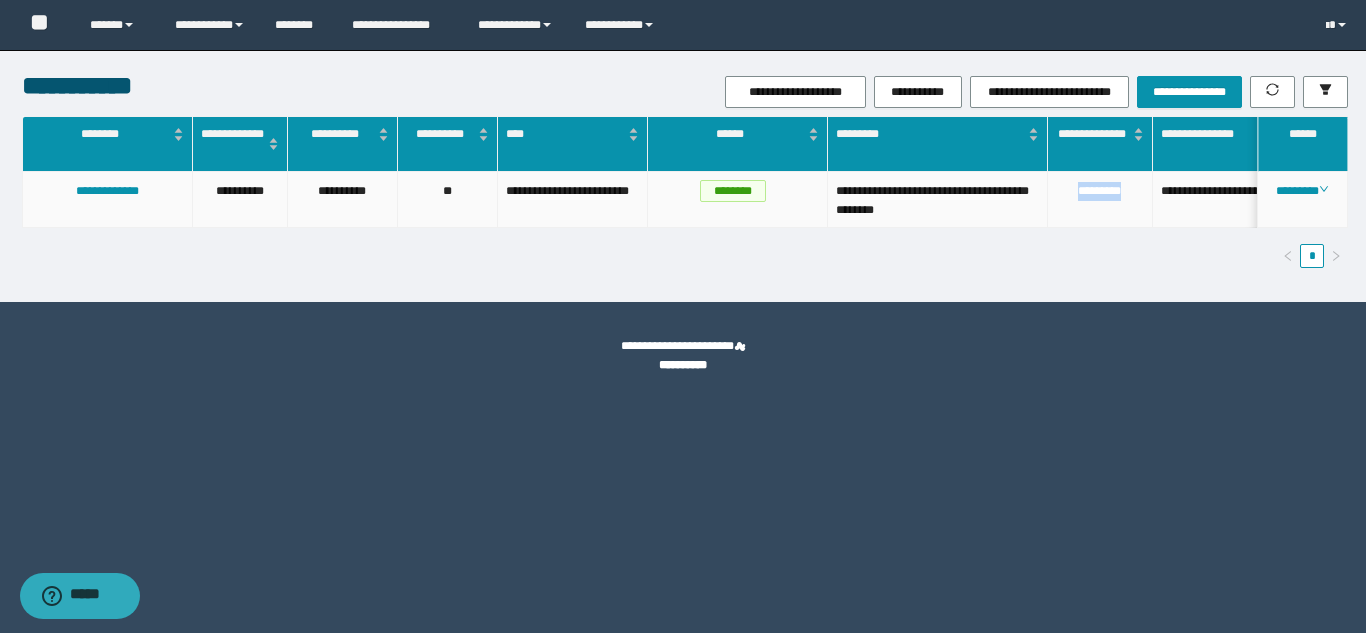 click on "*********" at bounding box center [1100, 200] 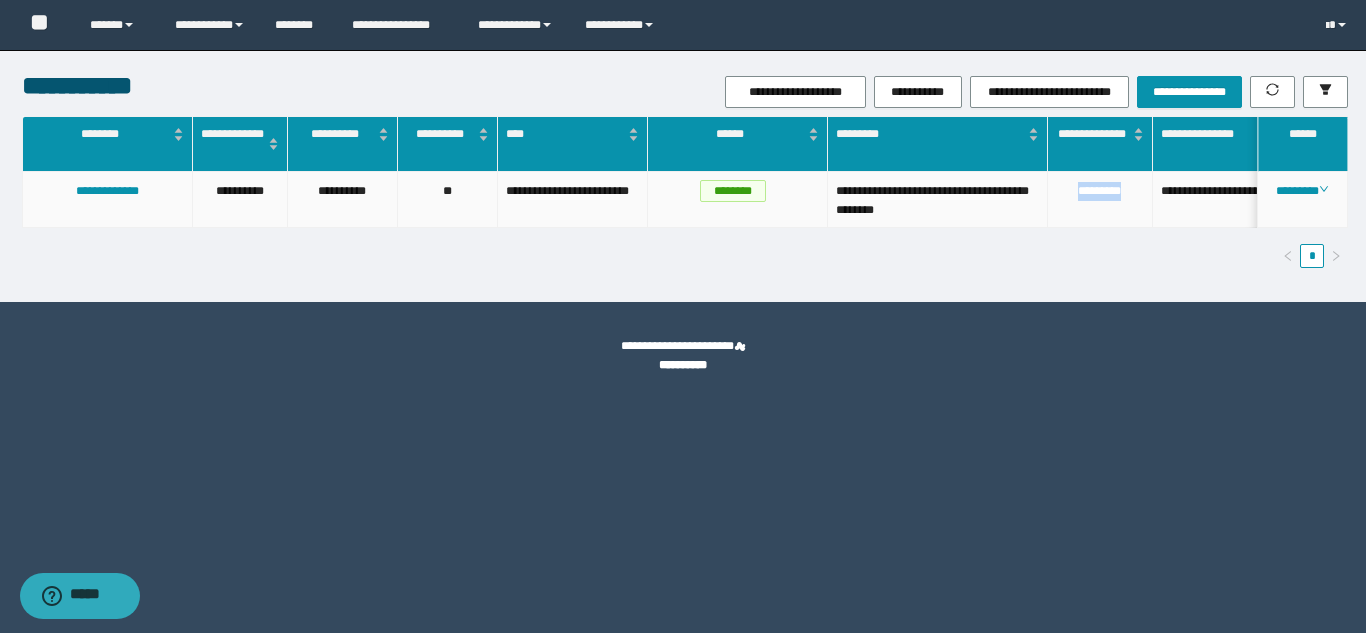 copy on "*********" 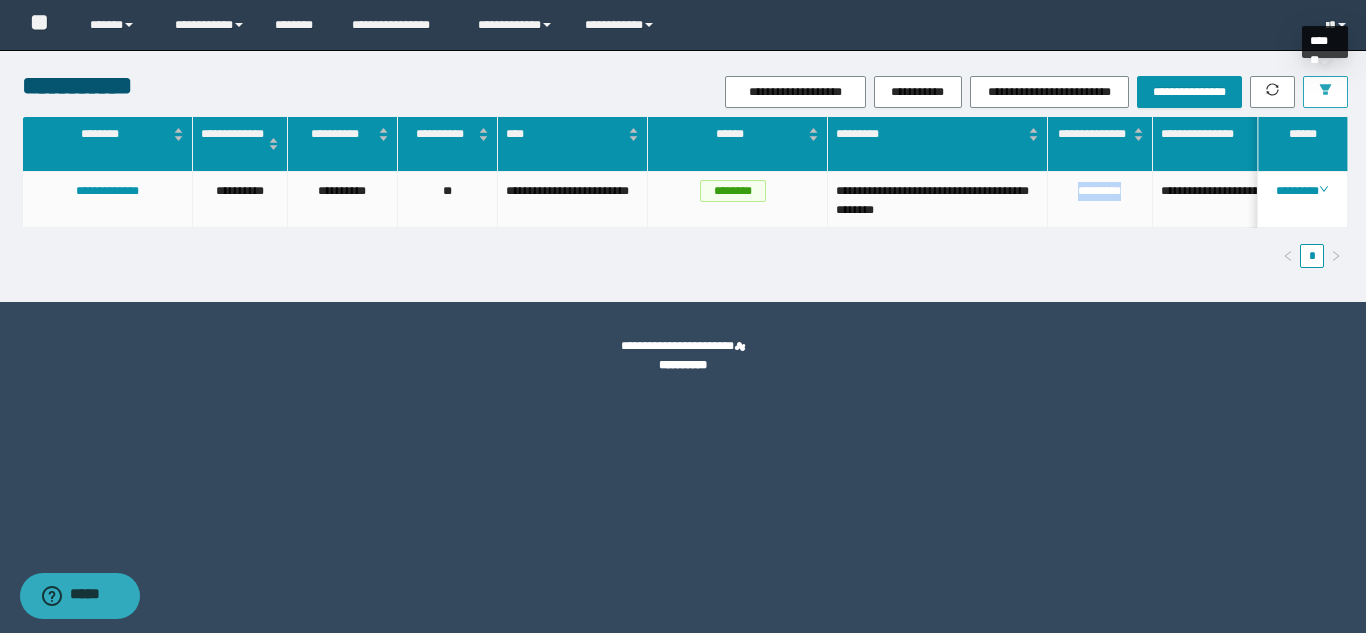 click 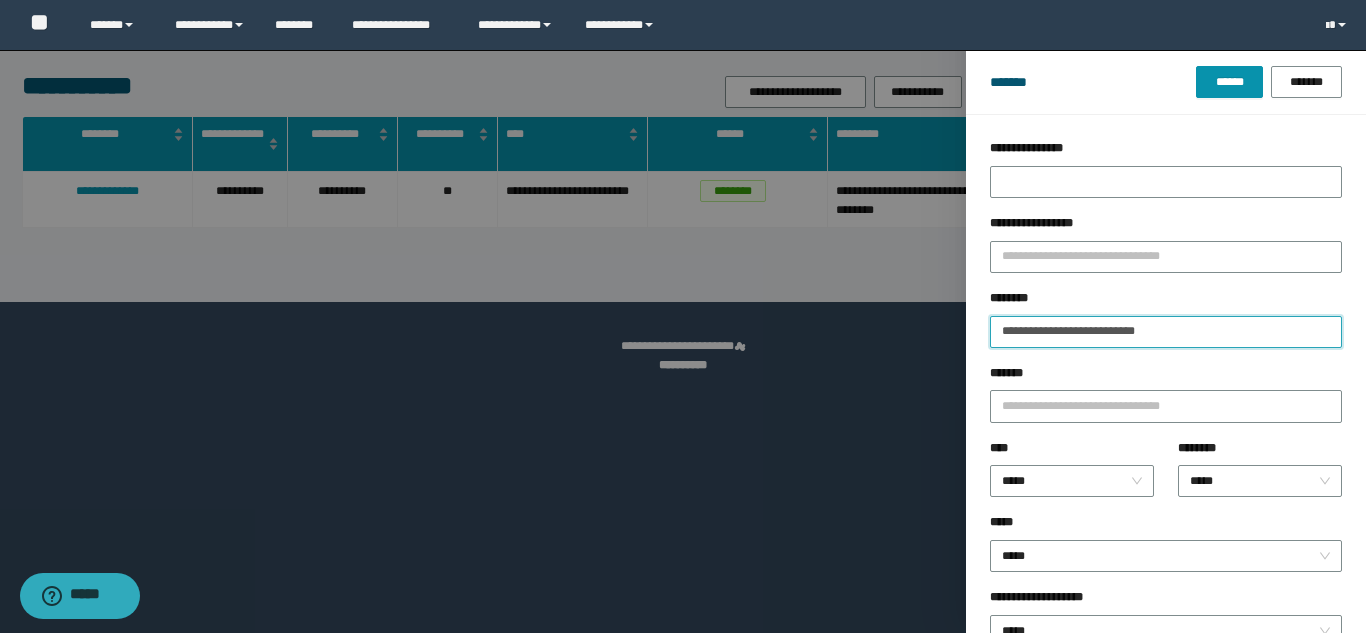 drag, startPoint x: 1159, startPoint y: 327, endPoint x: 866, endPoint y: 273, distance: 297.93457 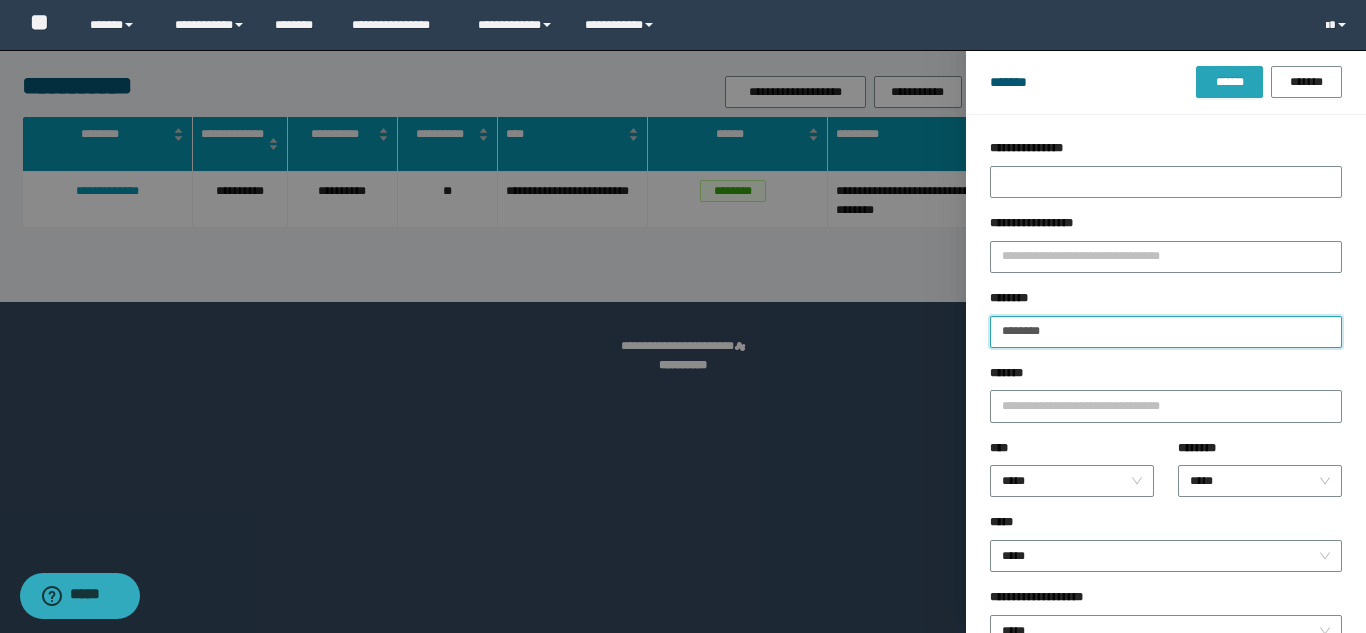 type on "********" 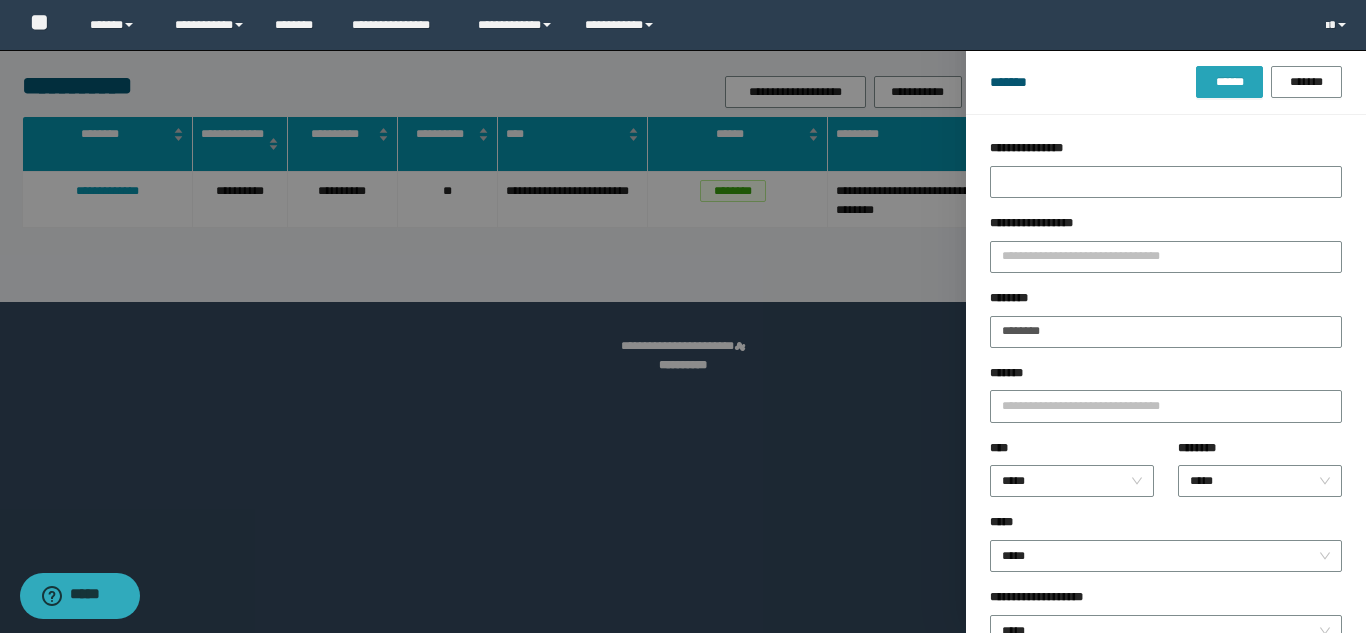 click on "******" at bounding box center [1229, 82] 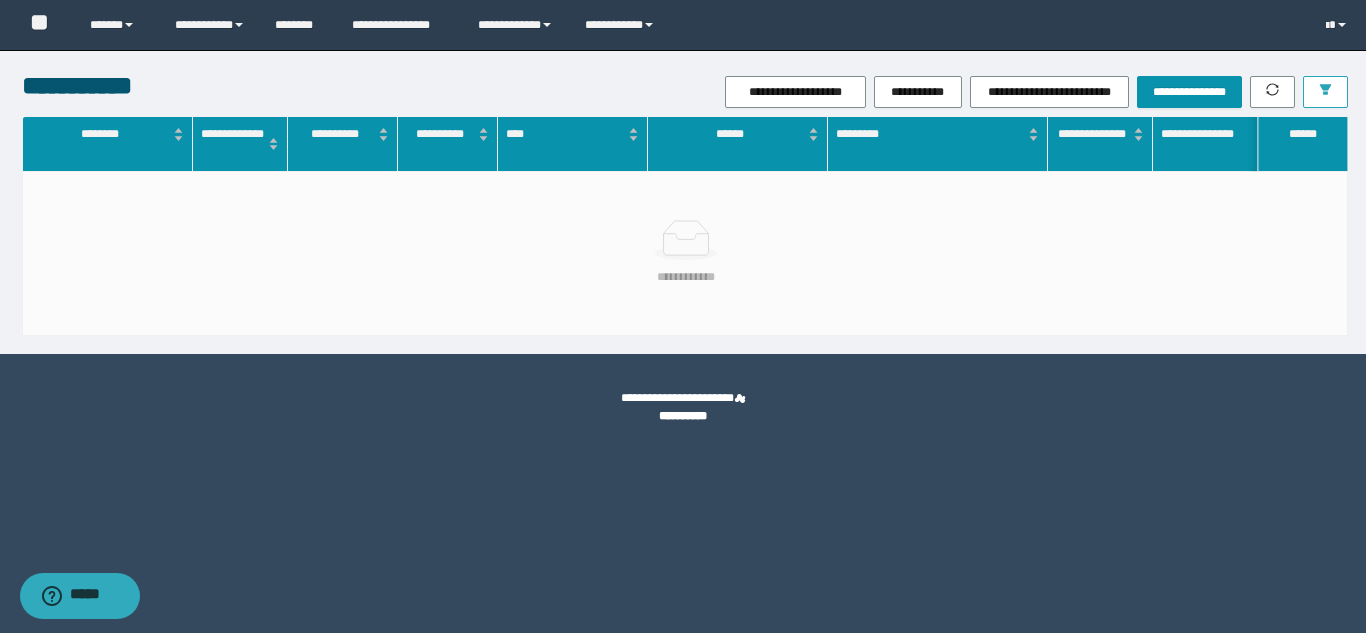 type 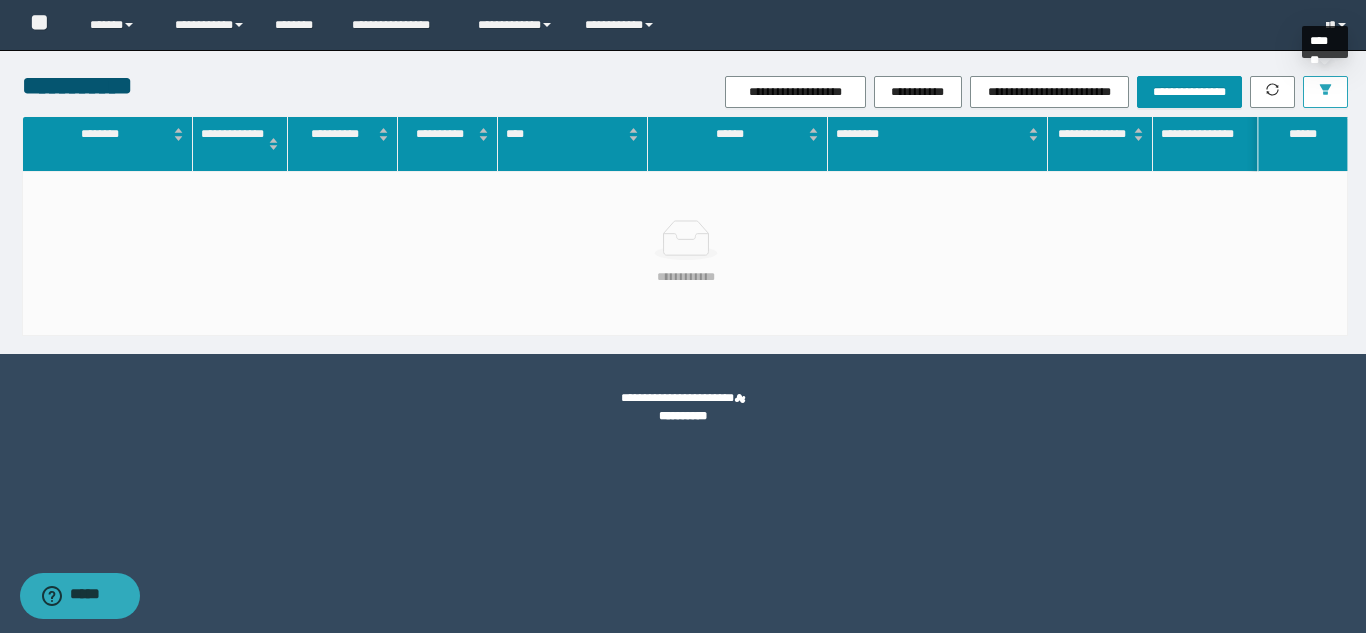 click 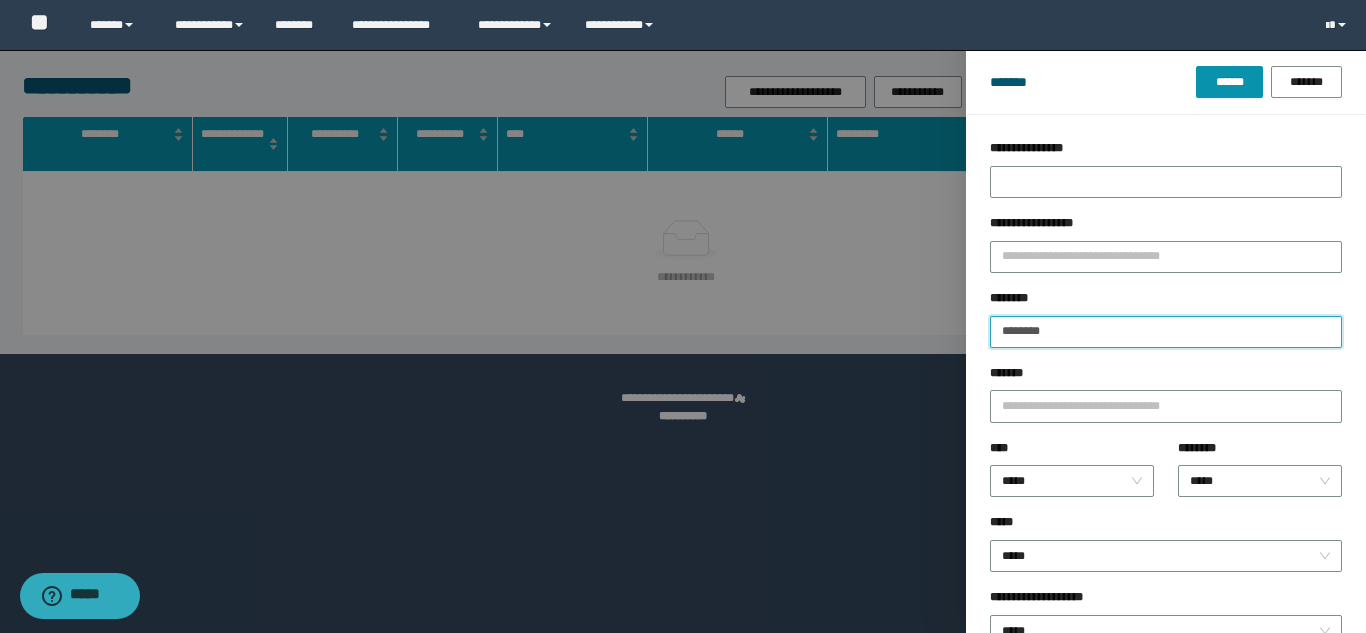 drag, startPoint x: 1179, startPoint y: 336, endPoint x: 644, endPoint y: 162, distance: 562.5842 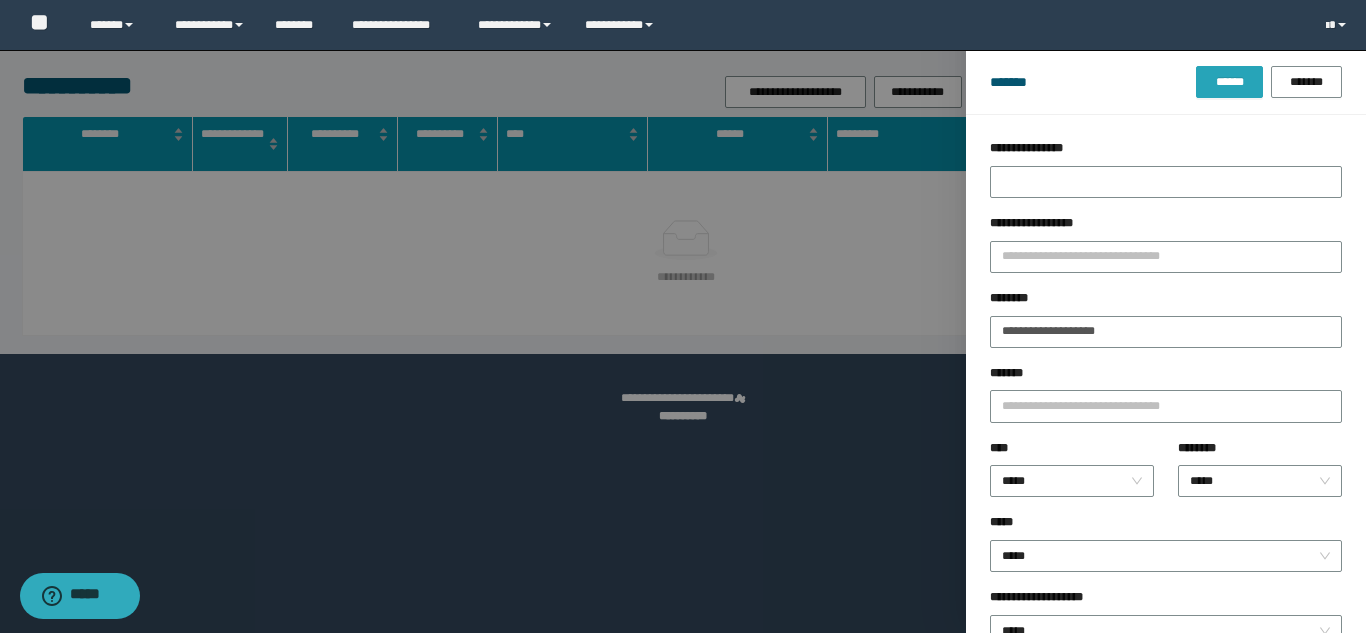 click on "******" at bounding box center (1229, 82) 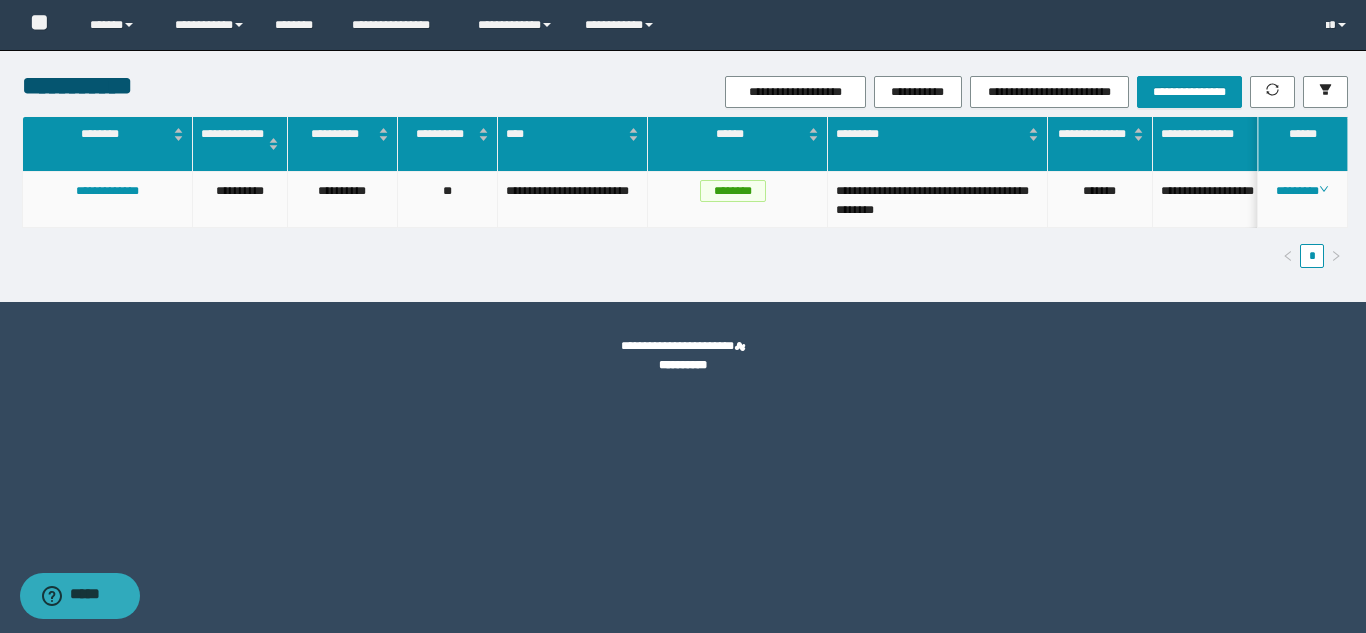 click on "*******" at bounding box center (1100, 200) 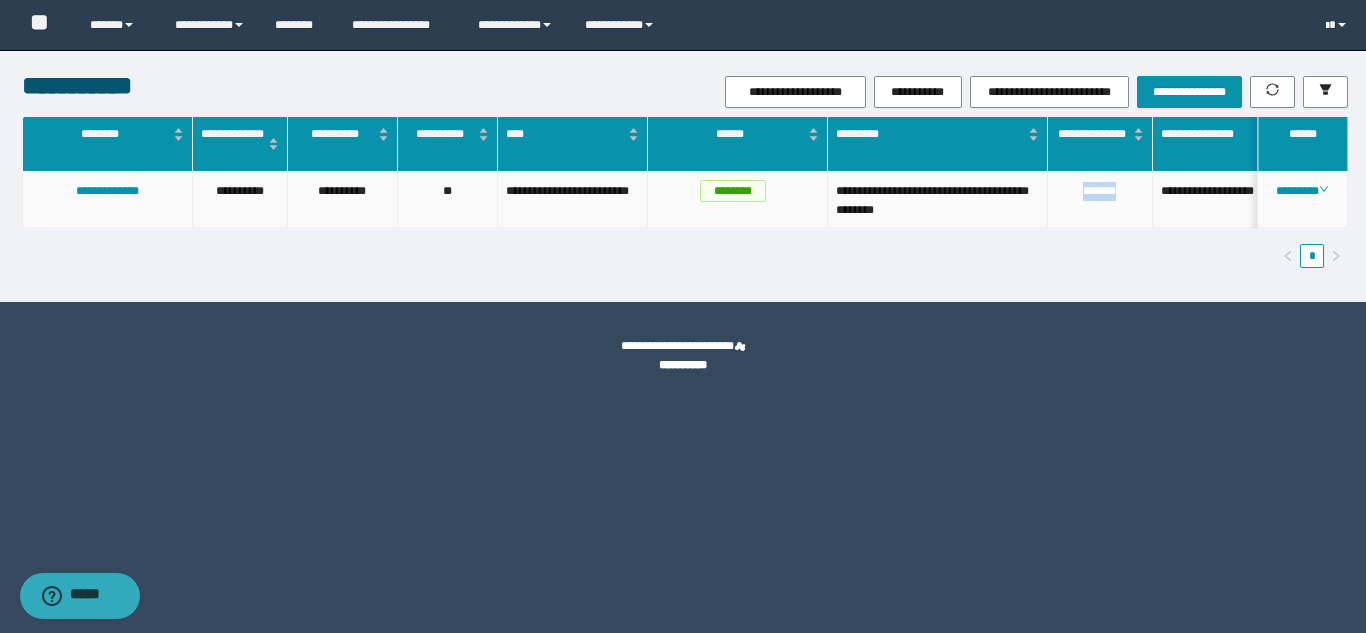 click on "*******" at bounding box center [1100, 200] 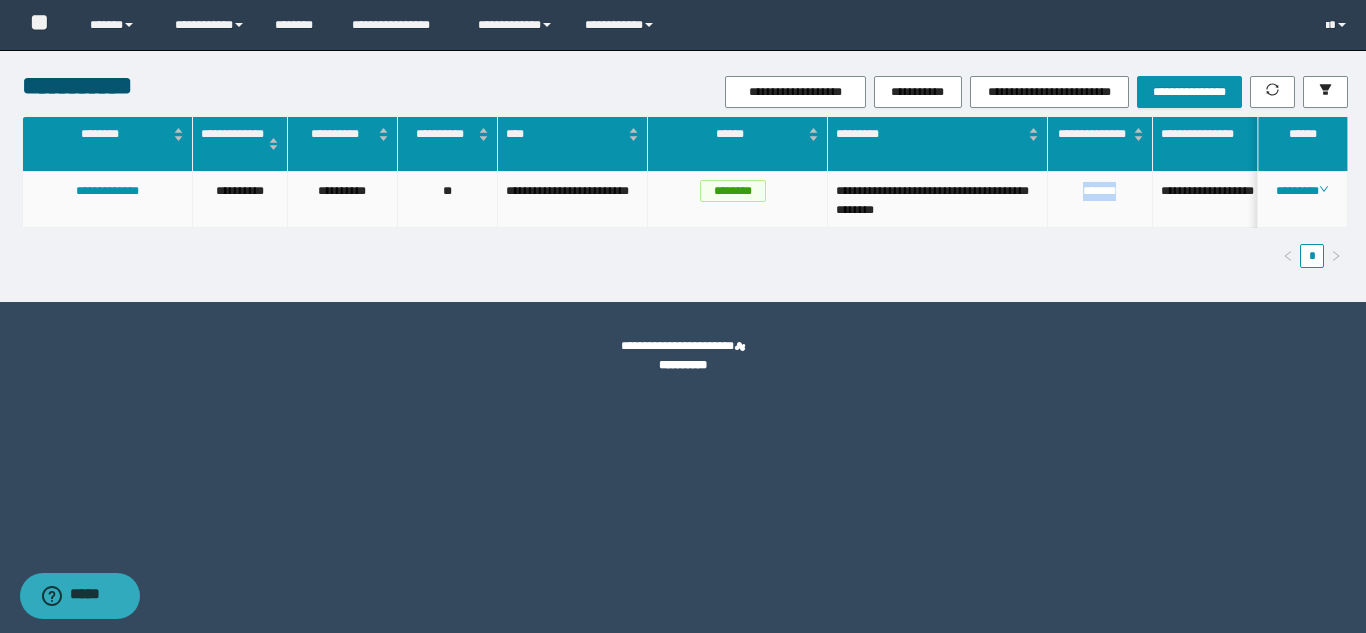 copy on "*******" 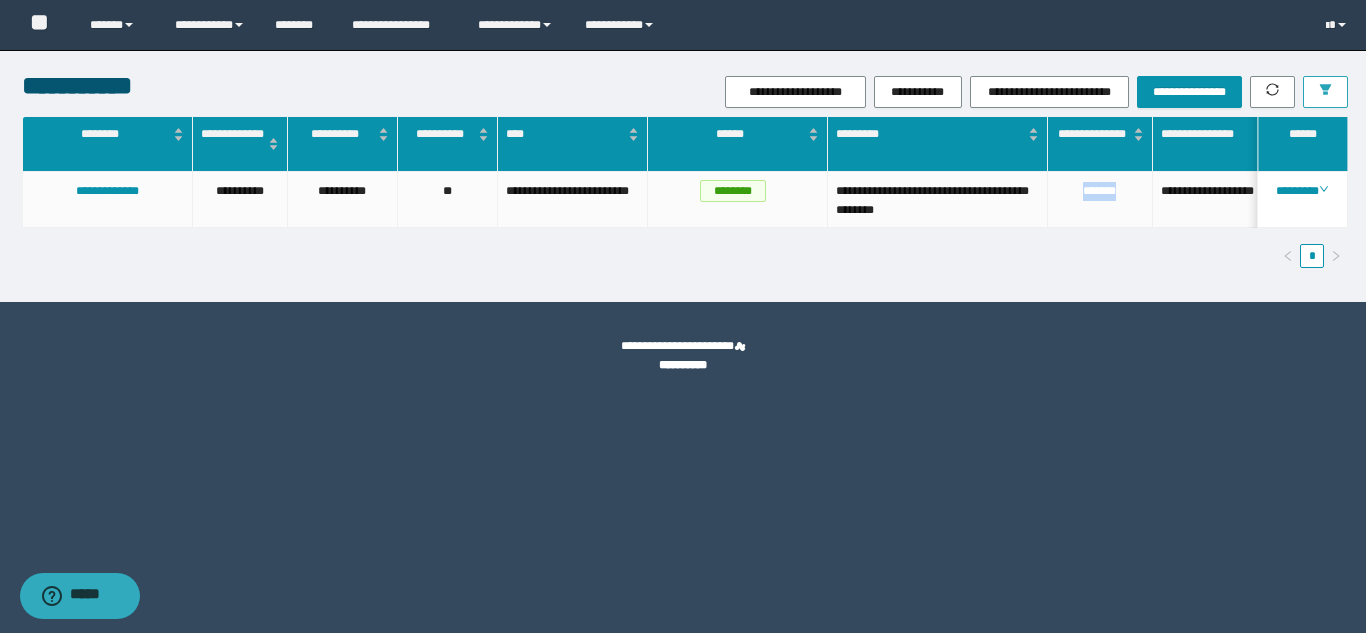 click at bounding box center [1325, 92] 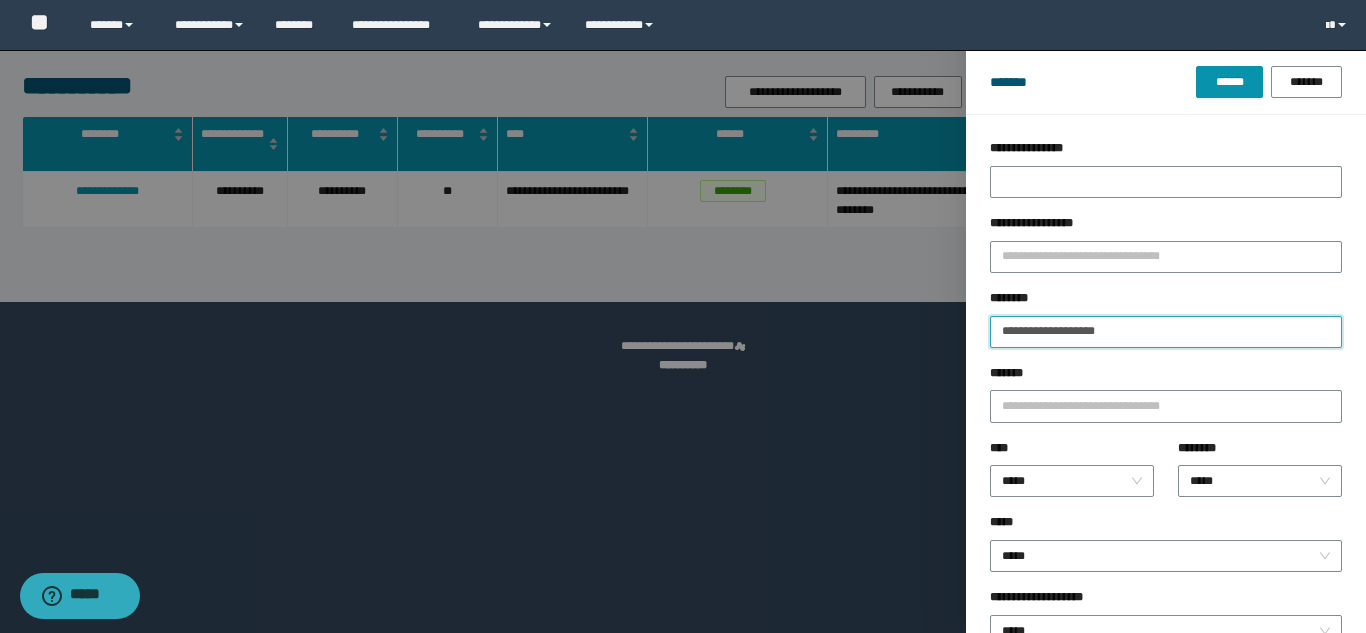 drag, startPoint x: 1176, startPoint y: 333, endPoint x: 588, endPoint y: 200, distance: 602.85406 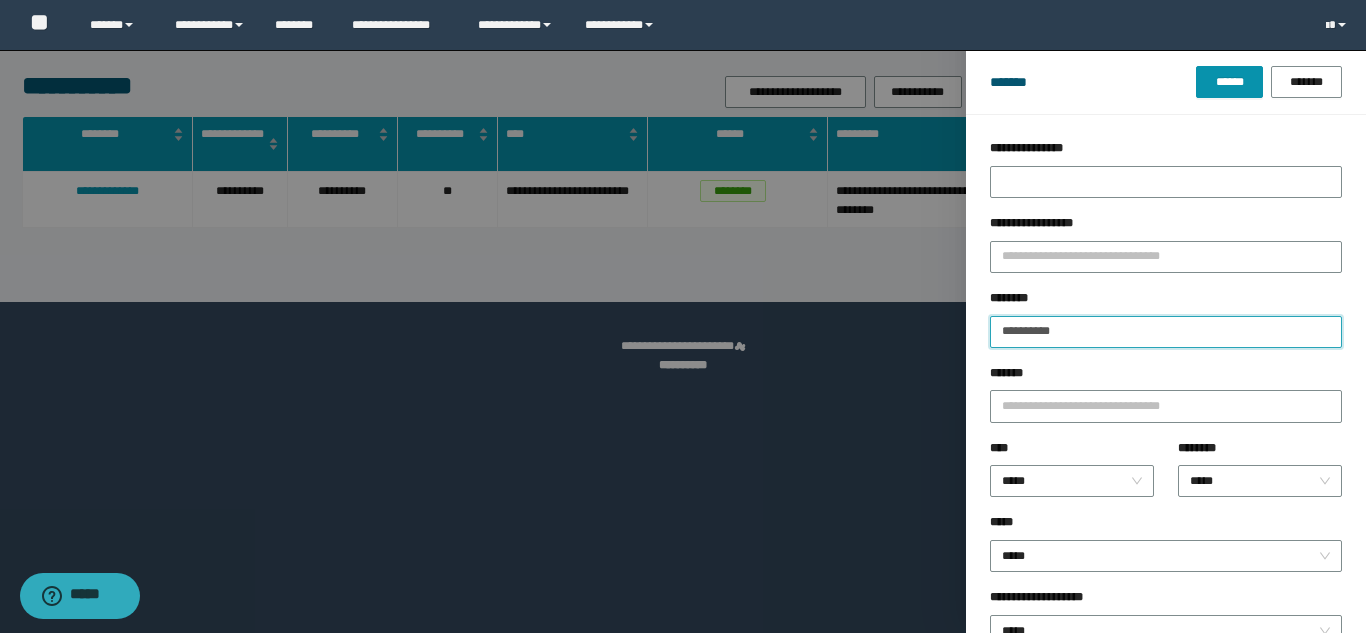 click on "******" at bounding box center (1229, 82) 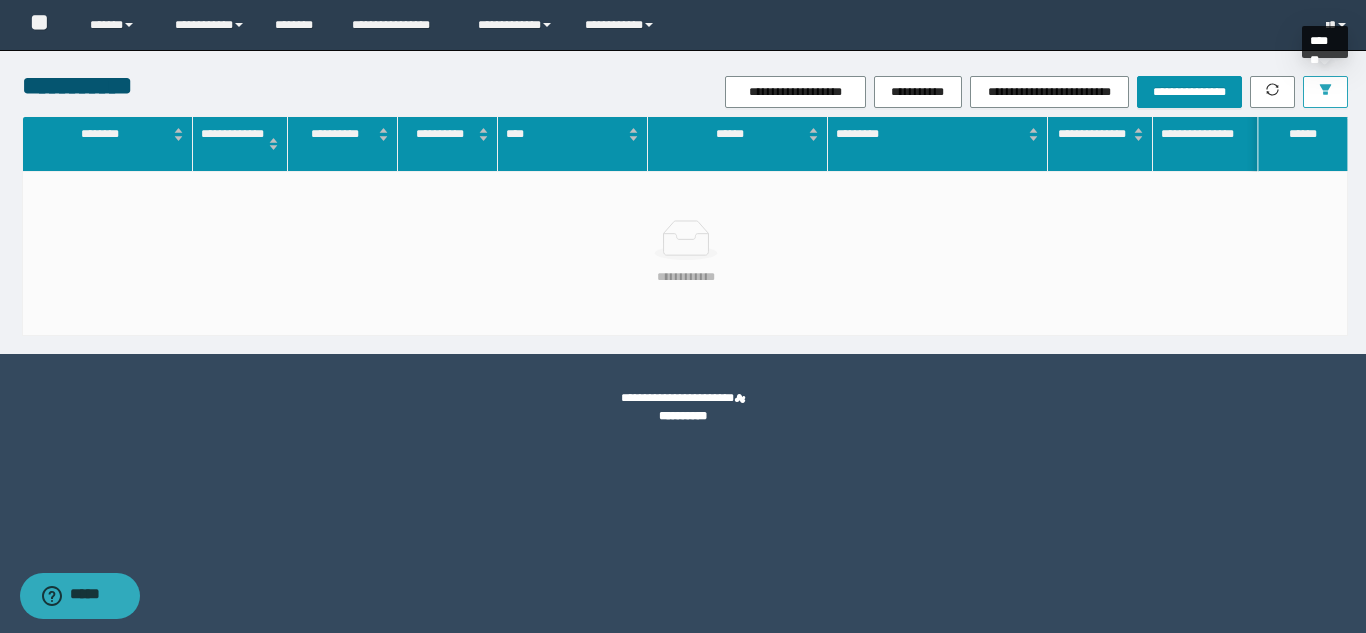 click at bounding box center [1325, 92] 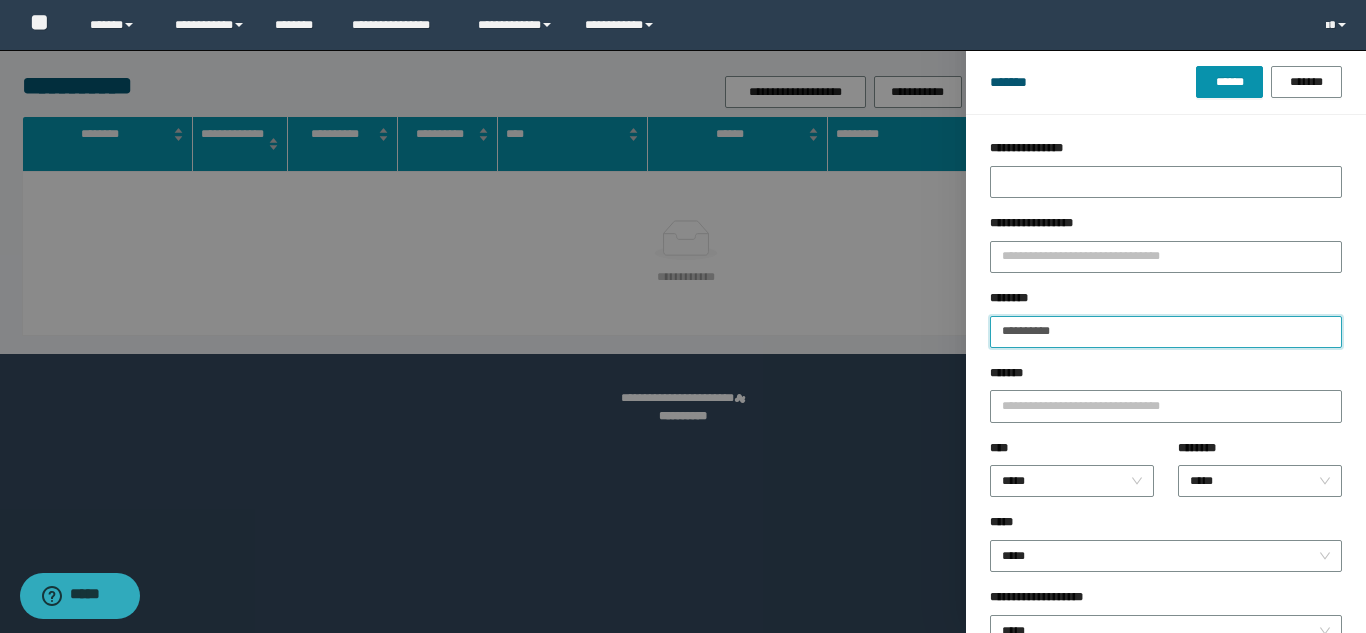 drag, startPoint x: 1225, startPoint y: 329, endPoint x: 626, endPoint y: 245, distance: 604.86115 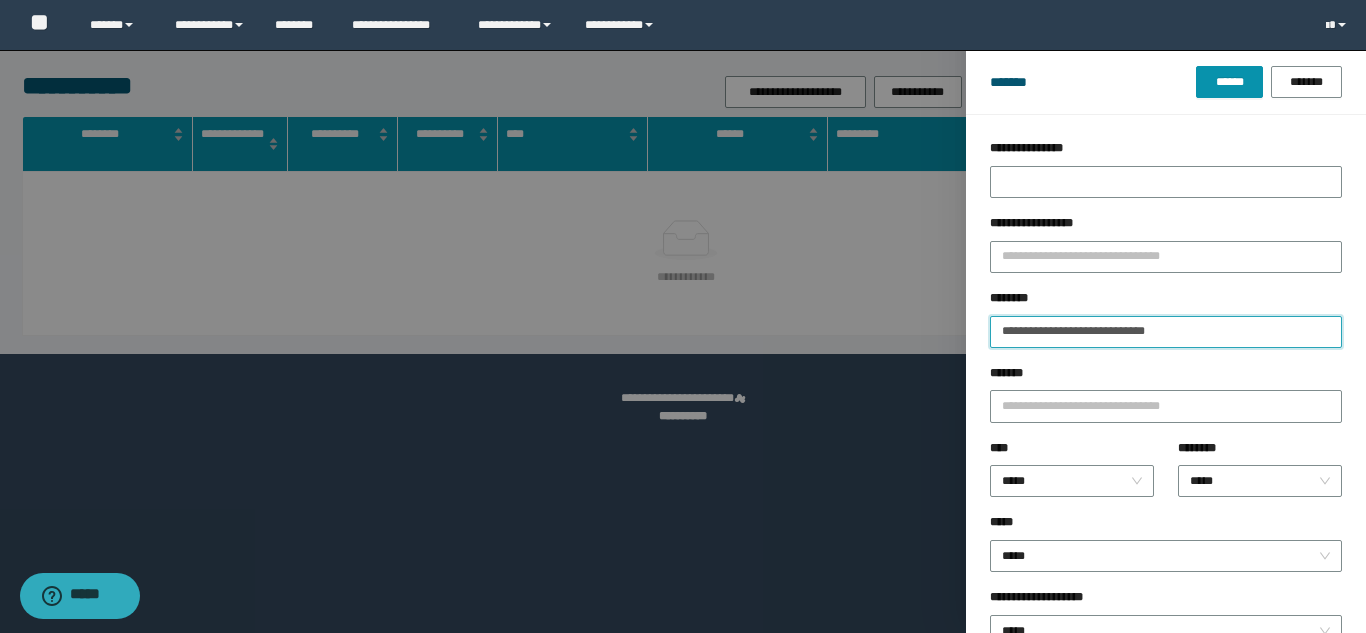 click on "******" at bounding box center (1229, 82) 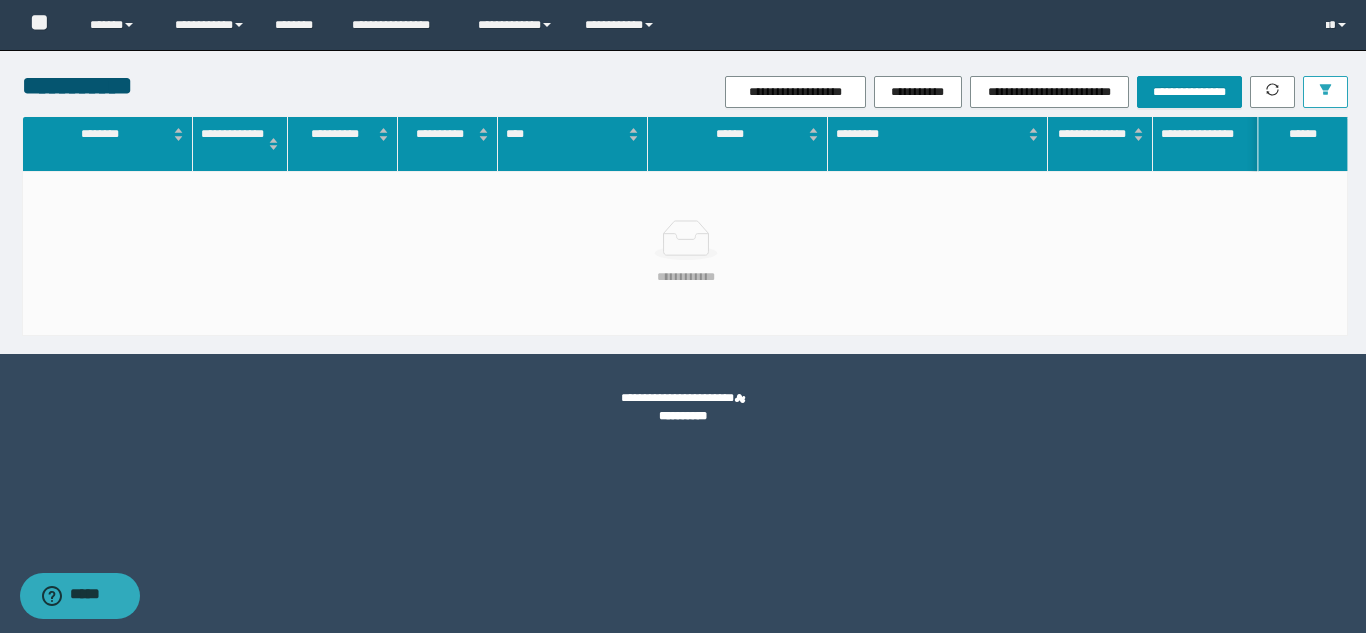 click at bounding box center [1325, 92] 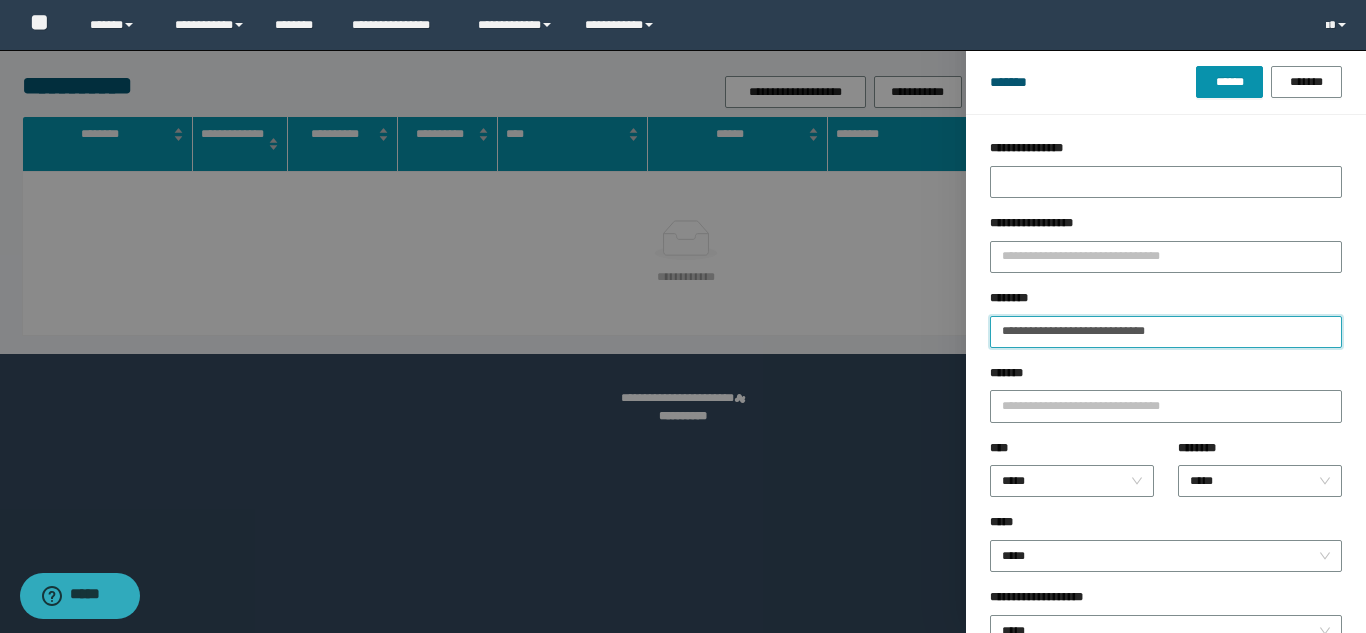 drag, startPoint x: 1078, startPoint y: 330, endPoint x: 855, endPoint y: 290, distance: 226.55904 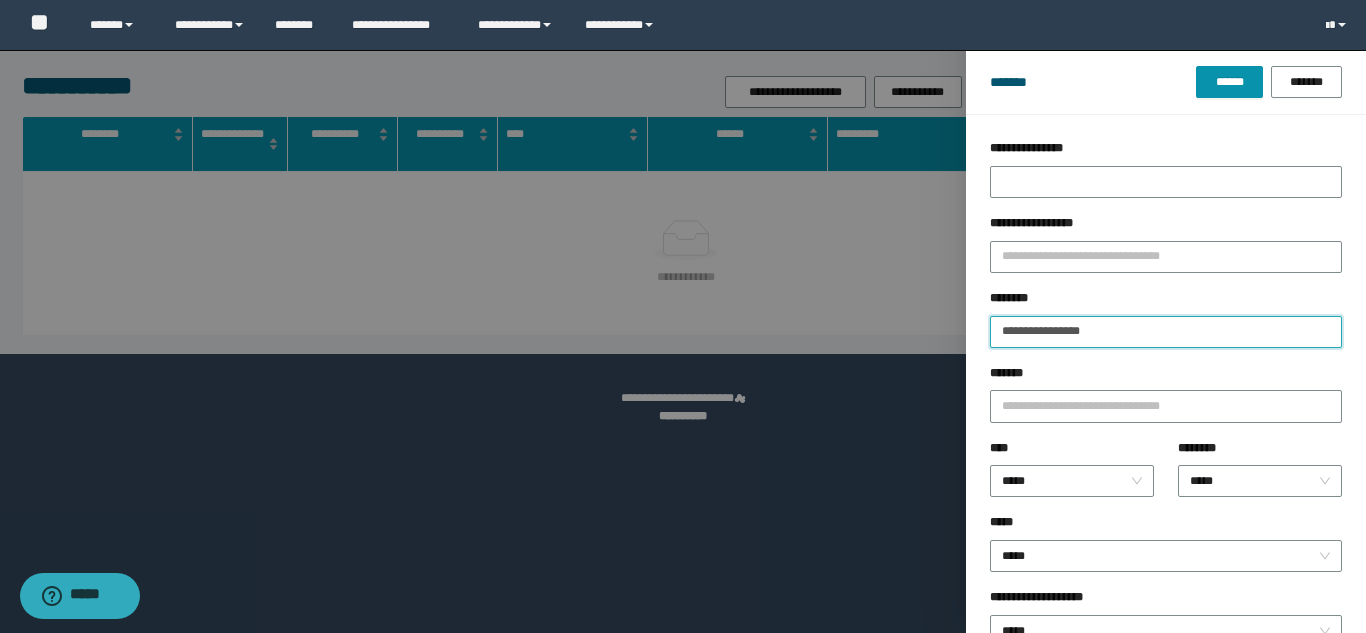 click on "******" at bounding box center [1229, 82] 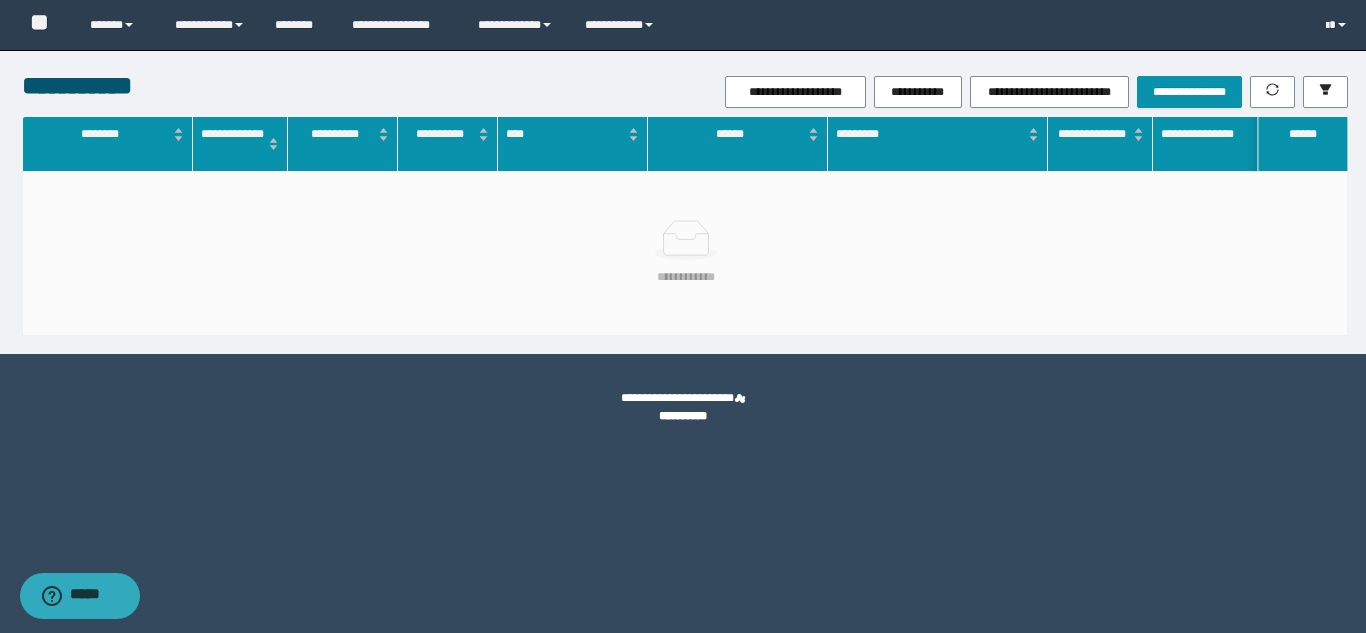 click on "**********" at bounding box center [683, 202] 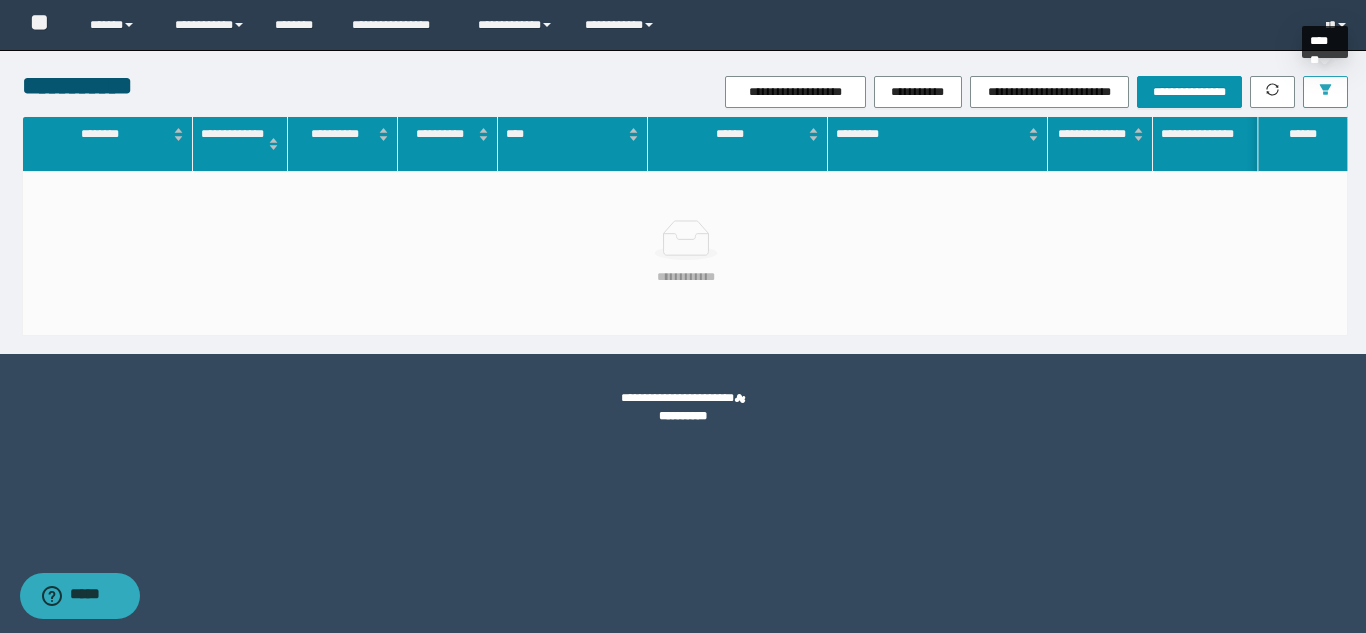 click at bounding box center (1325, 92) 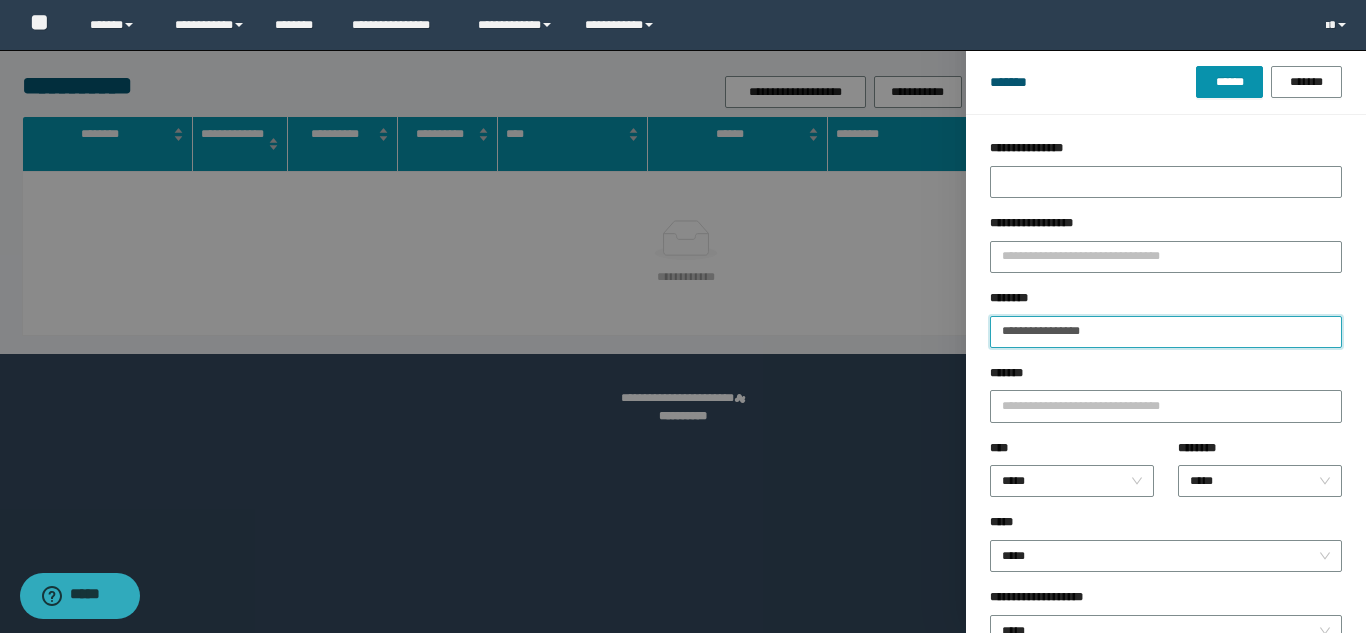 drag, startPoint x: 1058, startPoint y: 327, endPoint x: 879, endPoint y: 286, distance: 183.63551 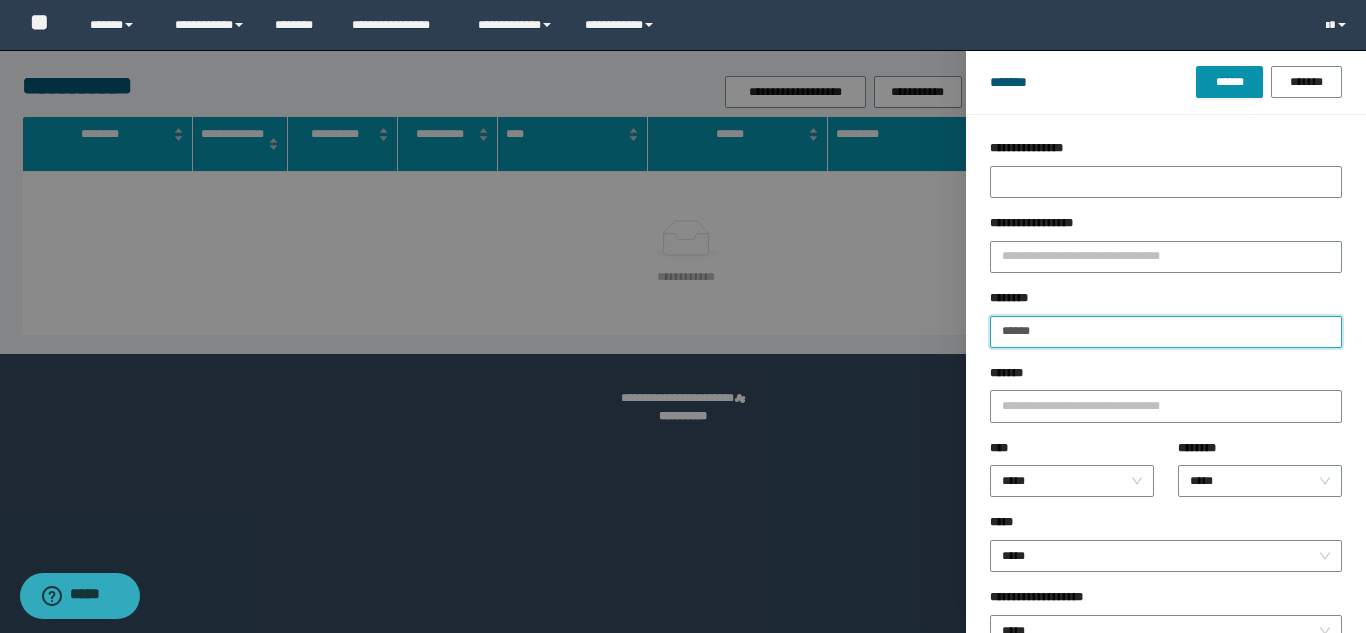 click on "******" at bounding box center (1229, 82) 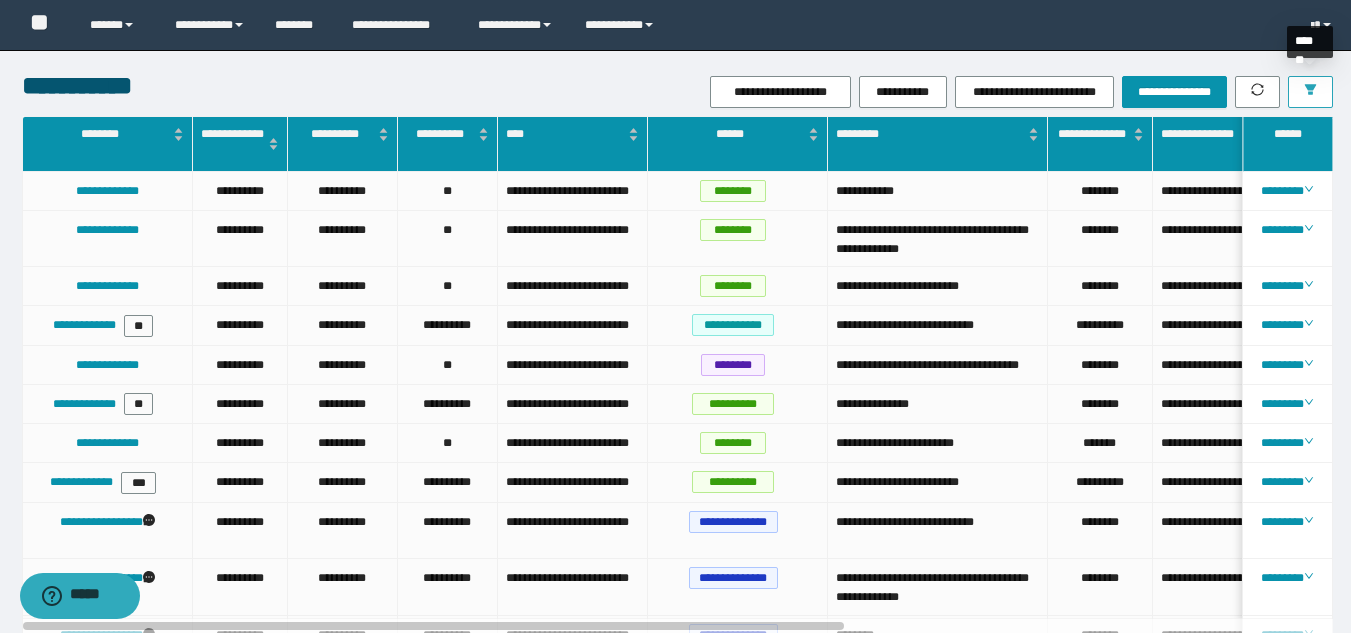 click 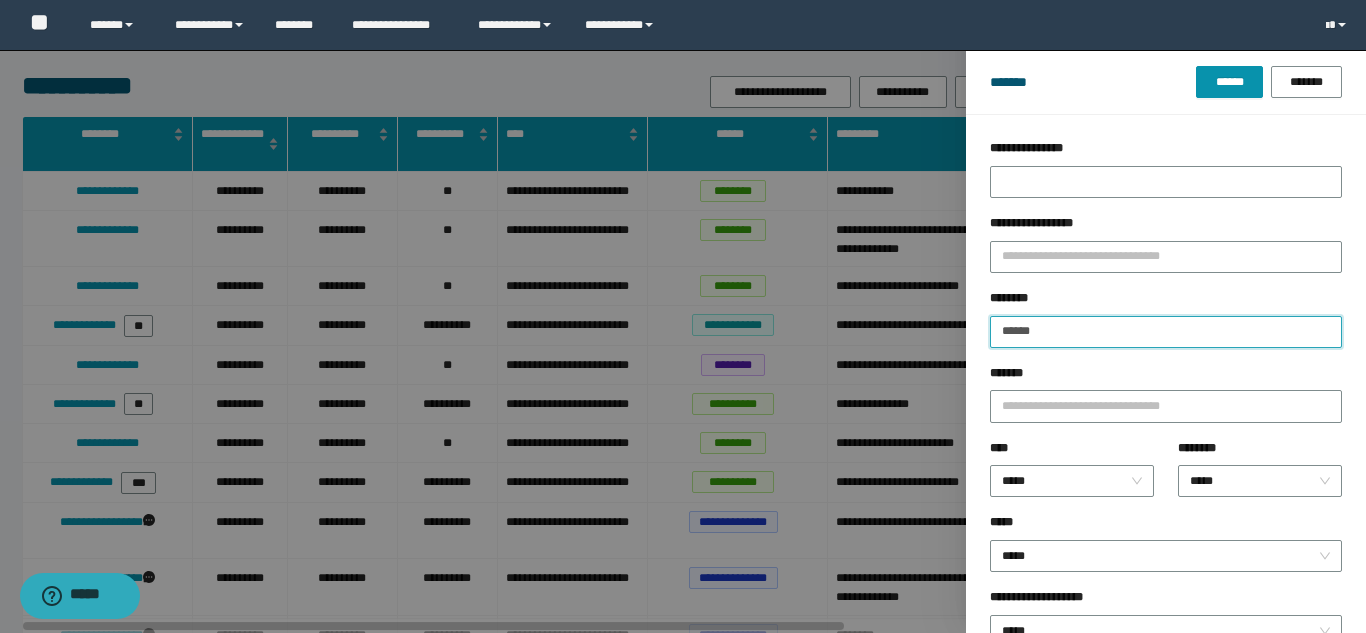 drag, startPoint x: 1167, startPoint y: 329, endPoint x: 321, endPoint y: 75, distance: 883.30743 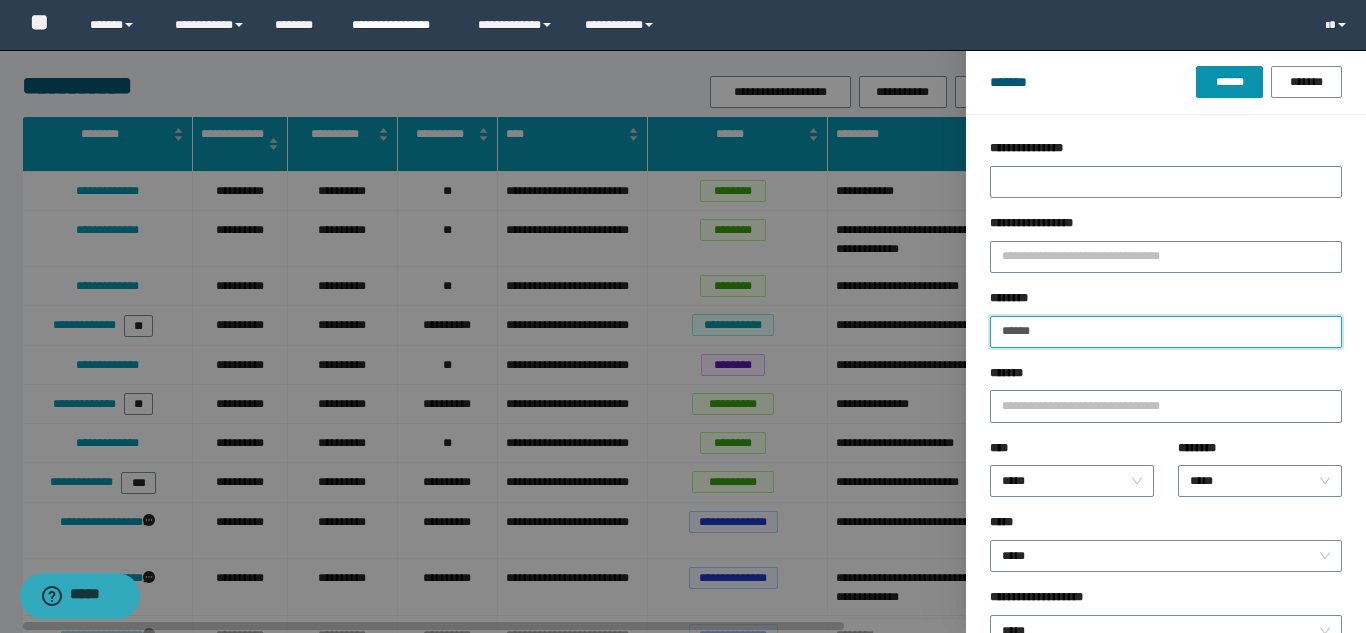 paste on "**********" 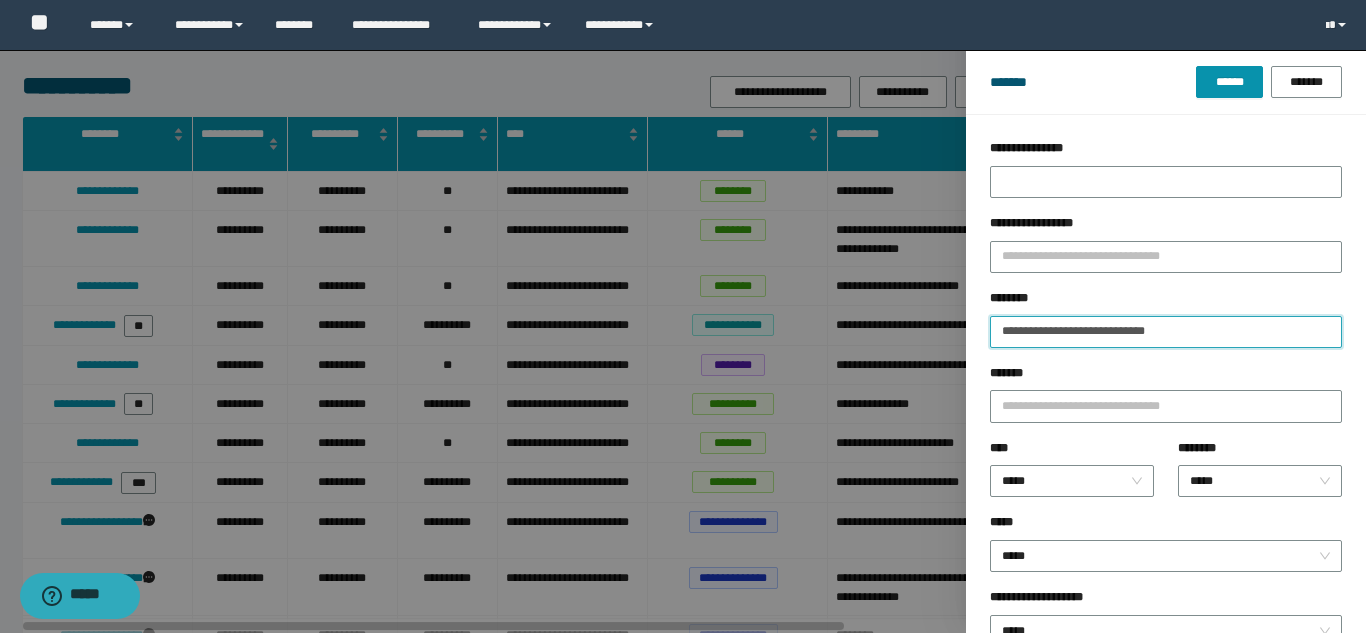 drag, startPoint x: 1079, startPoint y: 330, endPoint x: 1365, endPoint y: 409, distance: 296.7103 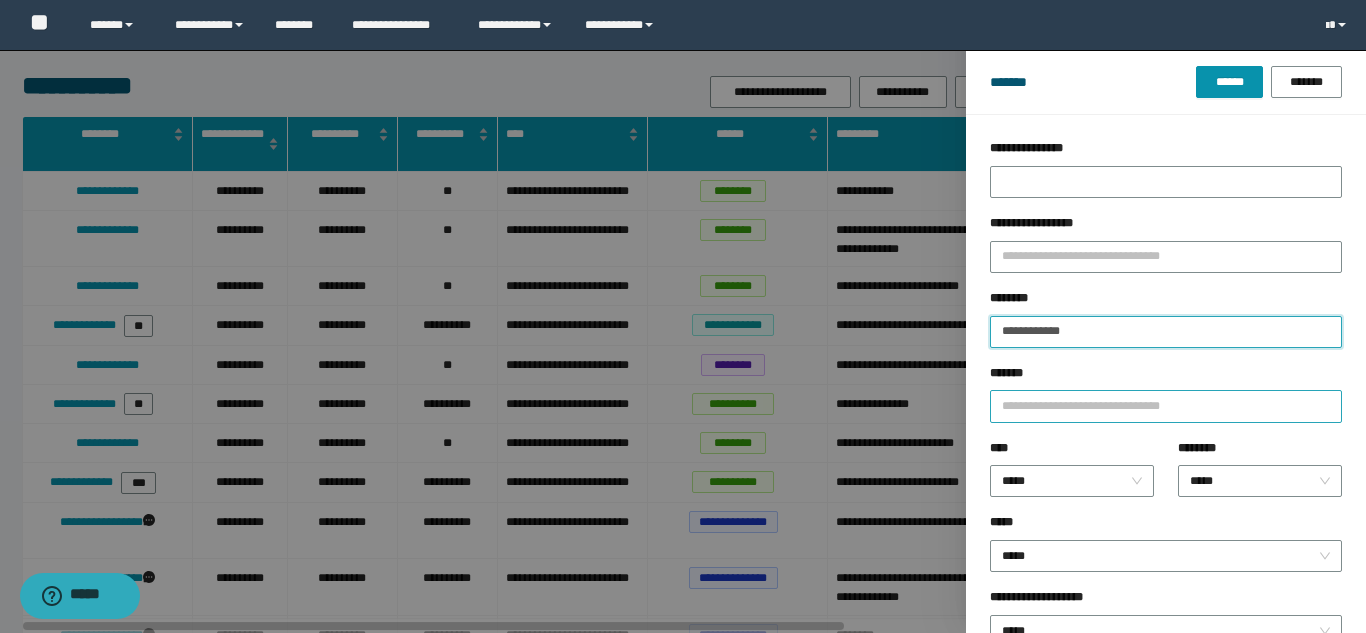 click on "******" at bounding box center [1229, 82] 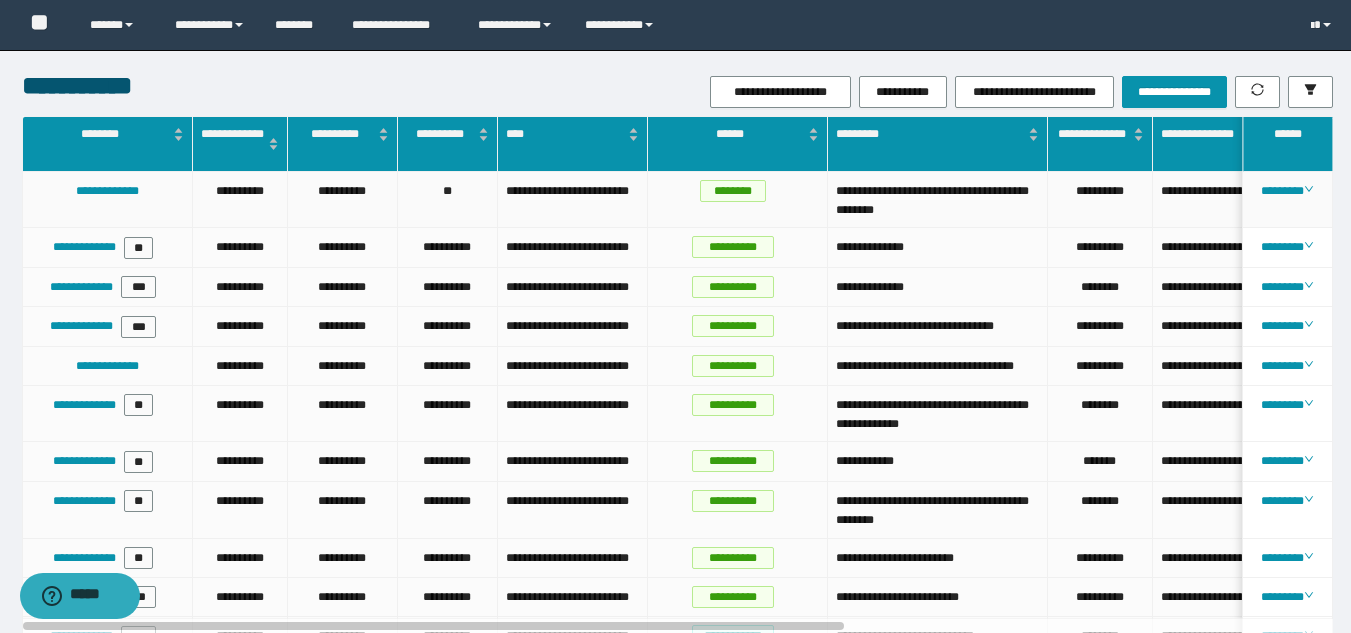 click on "**********" at bounding box center [1263, 200] 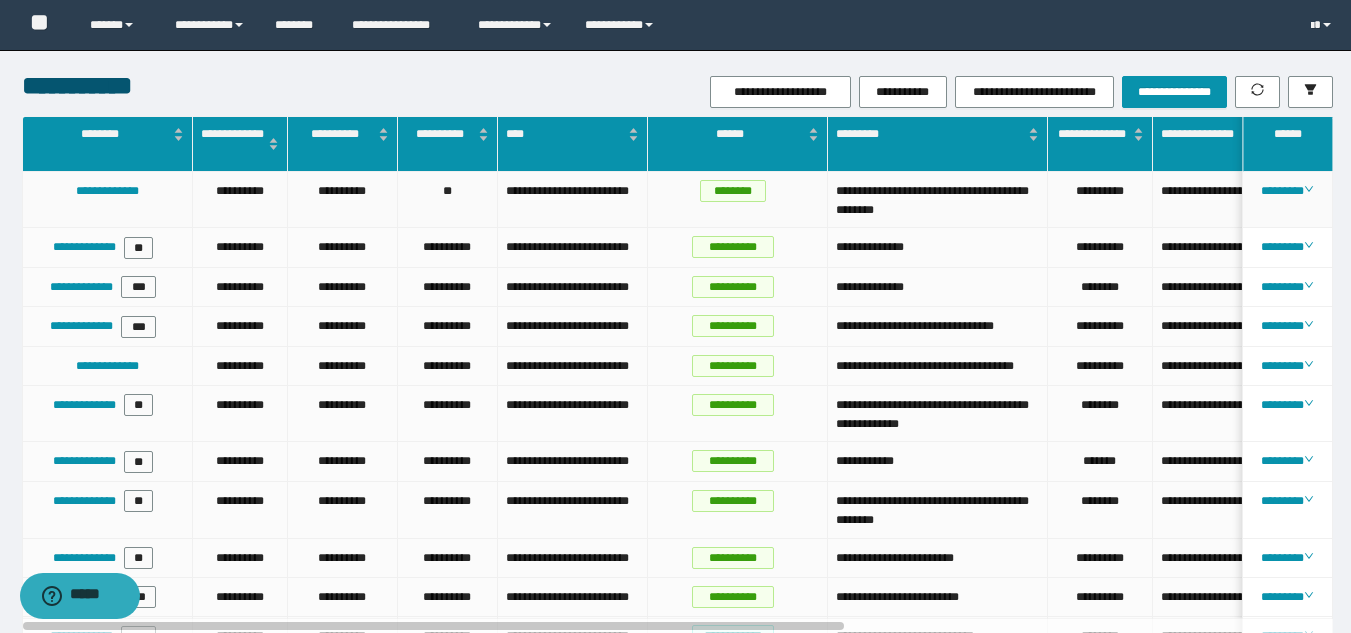 click on "**********" at bounding box center [1100, 200] 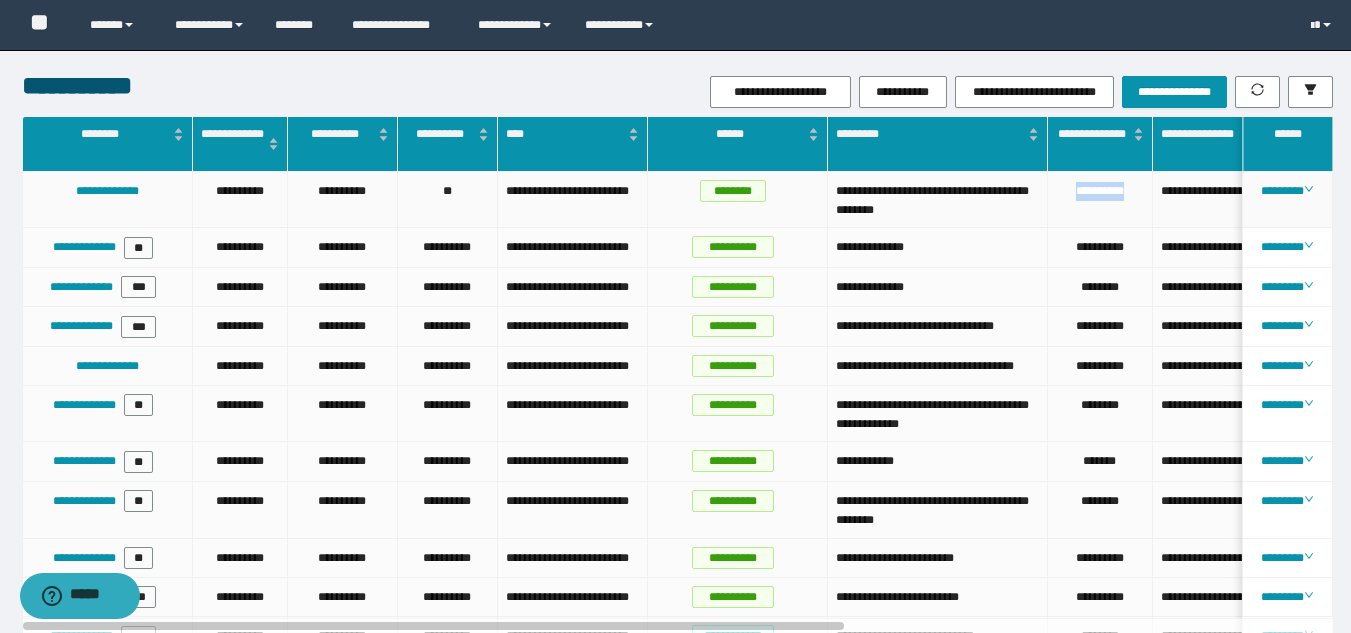 click on "**********" at bounding box center (1100, 200) 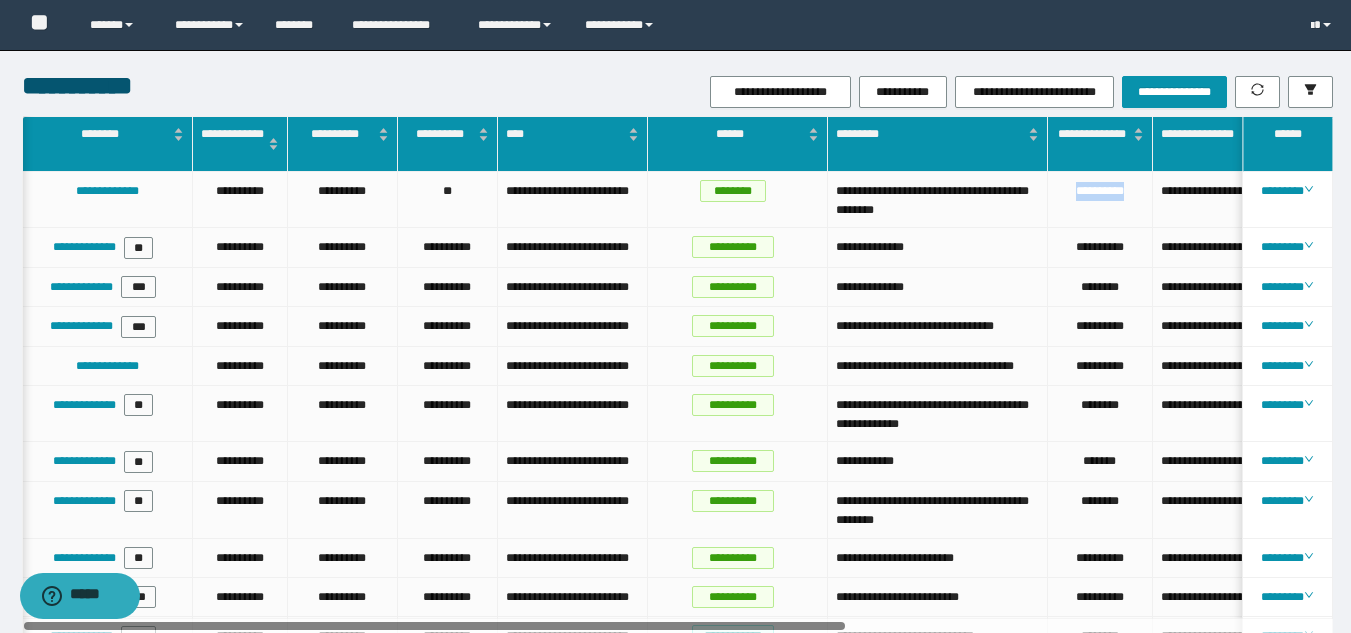 scroll, scrollTop: 0, scrollLeft: 27, axis: horizontal 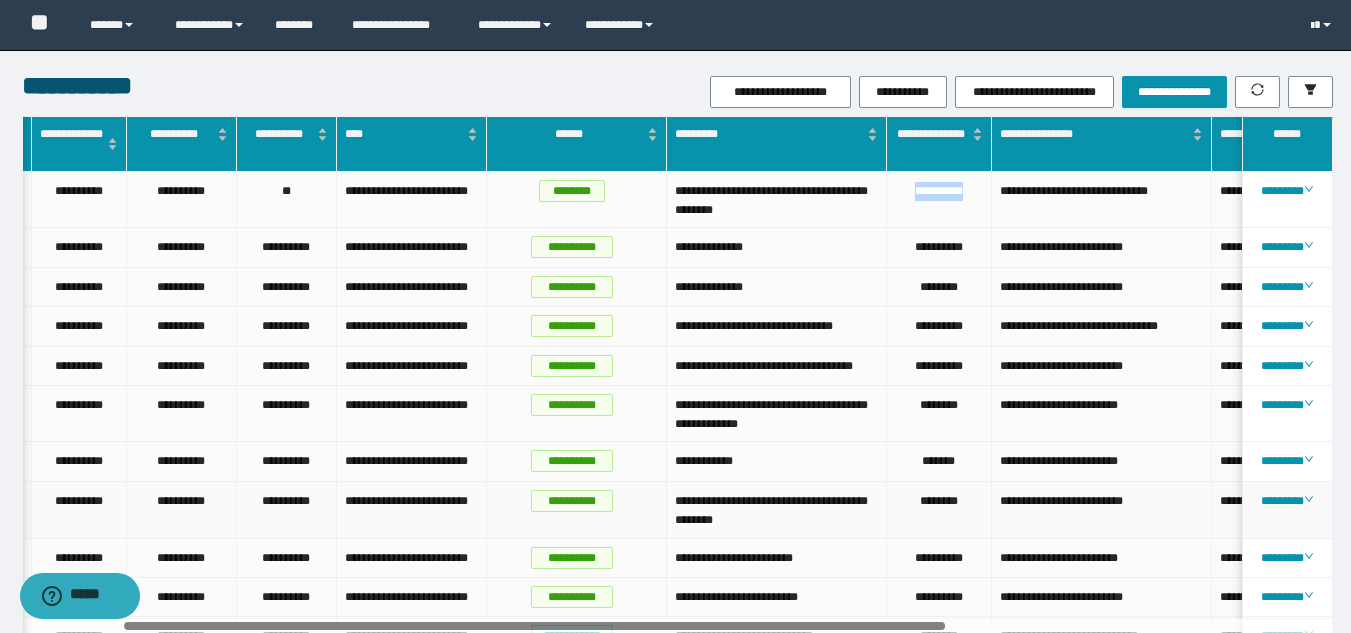 drag, startPoint x: 794, startPoint y: 624, endPoint x: 894, endPoint y: 613, distance: 100.60318 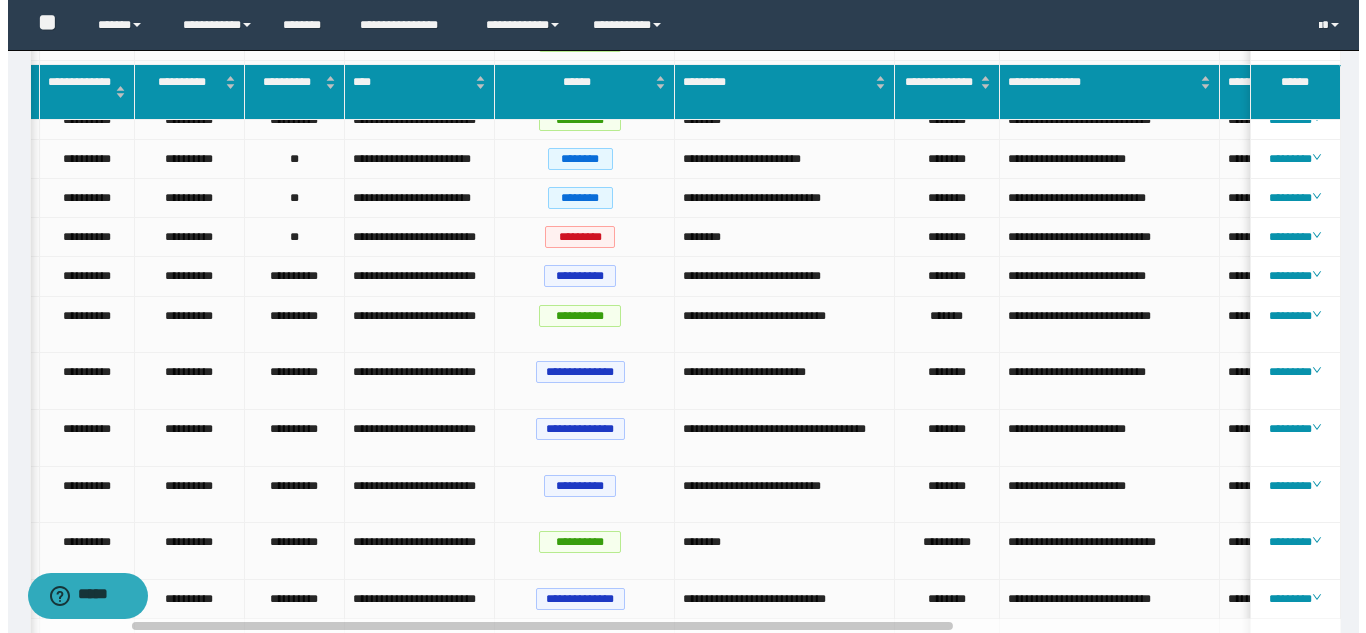 scroll, scrollTop: 0, scrollLeft: 0, axis: both 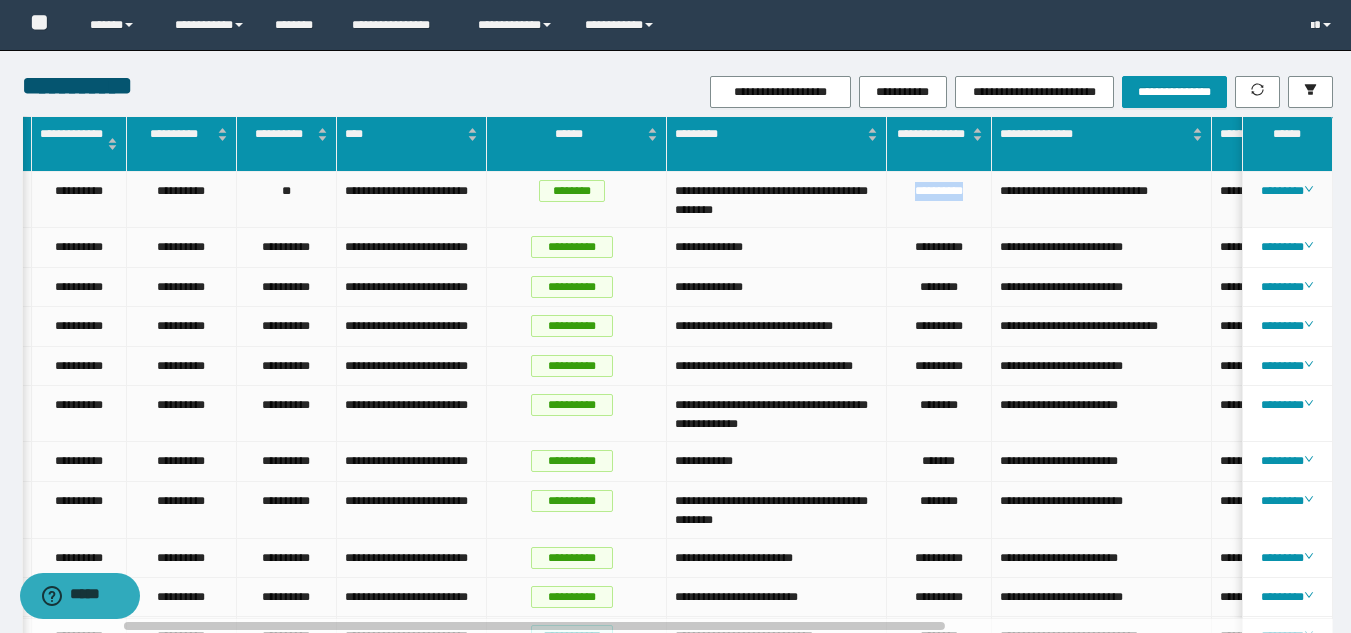 copy on "**********" 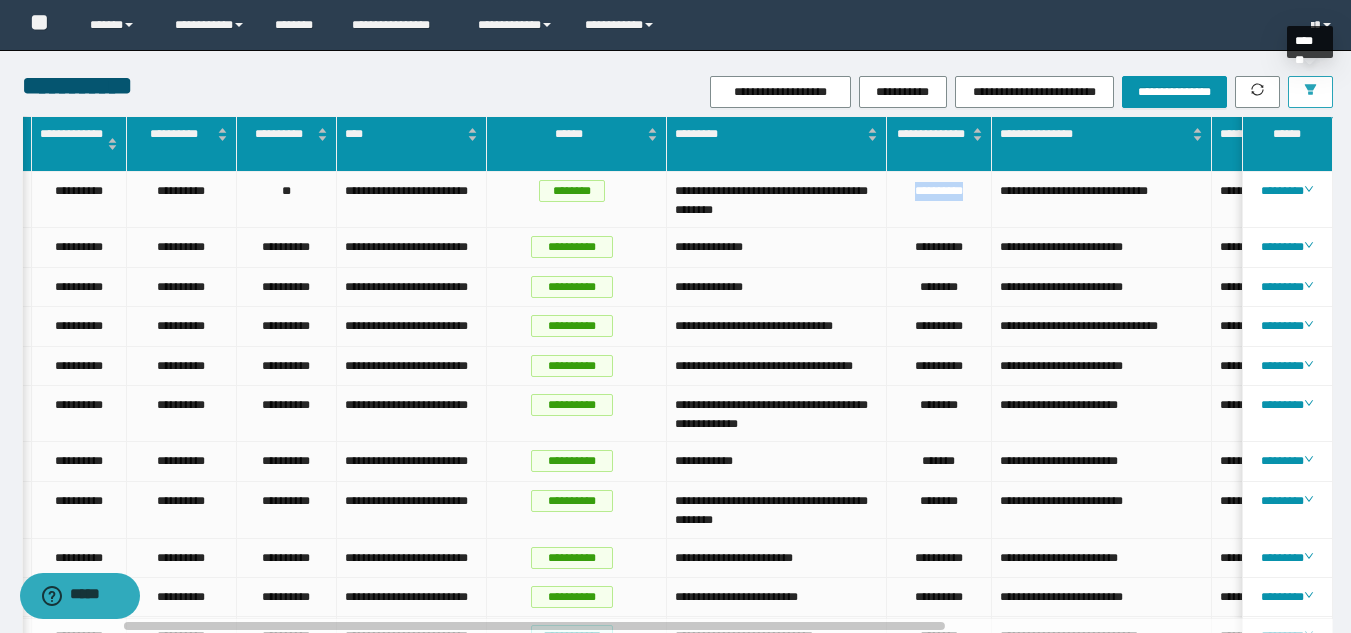click at bounding box center [1310, 92] 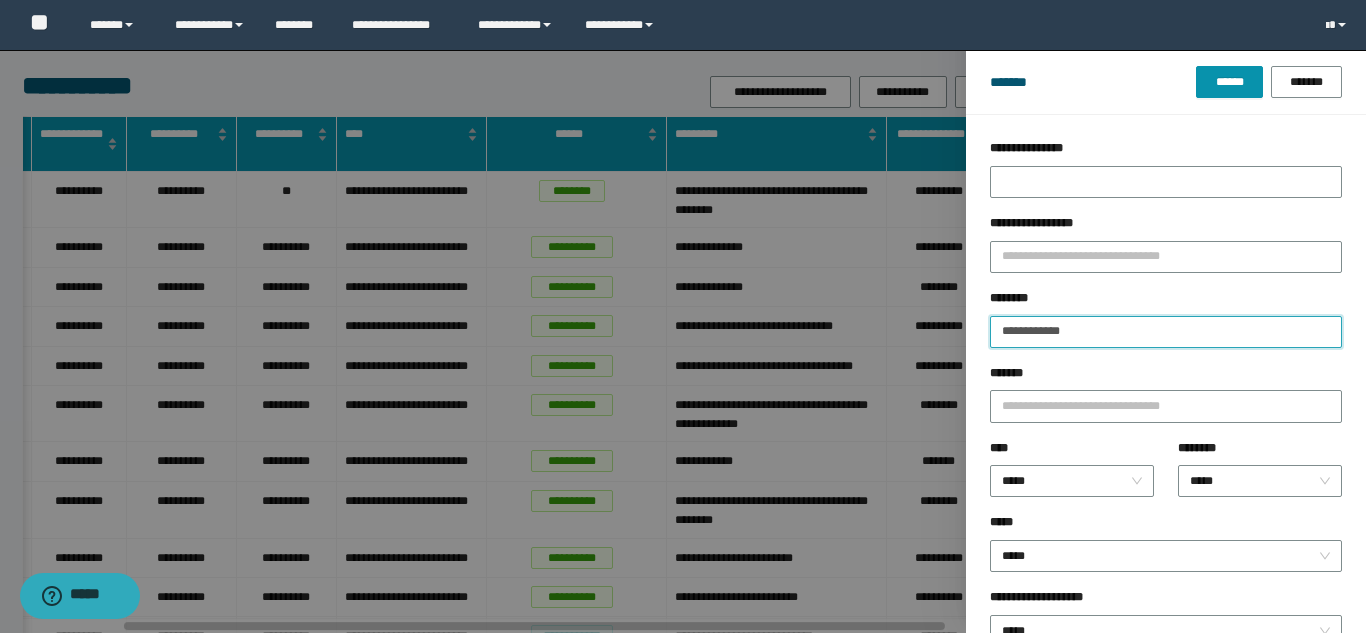 drag, startPoint x: 1243, startPoint y: 342, endPoint x: 773, endPoint y: 243, distance: 480.31345 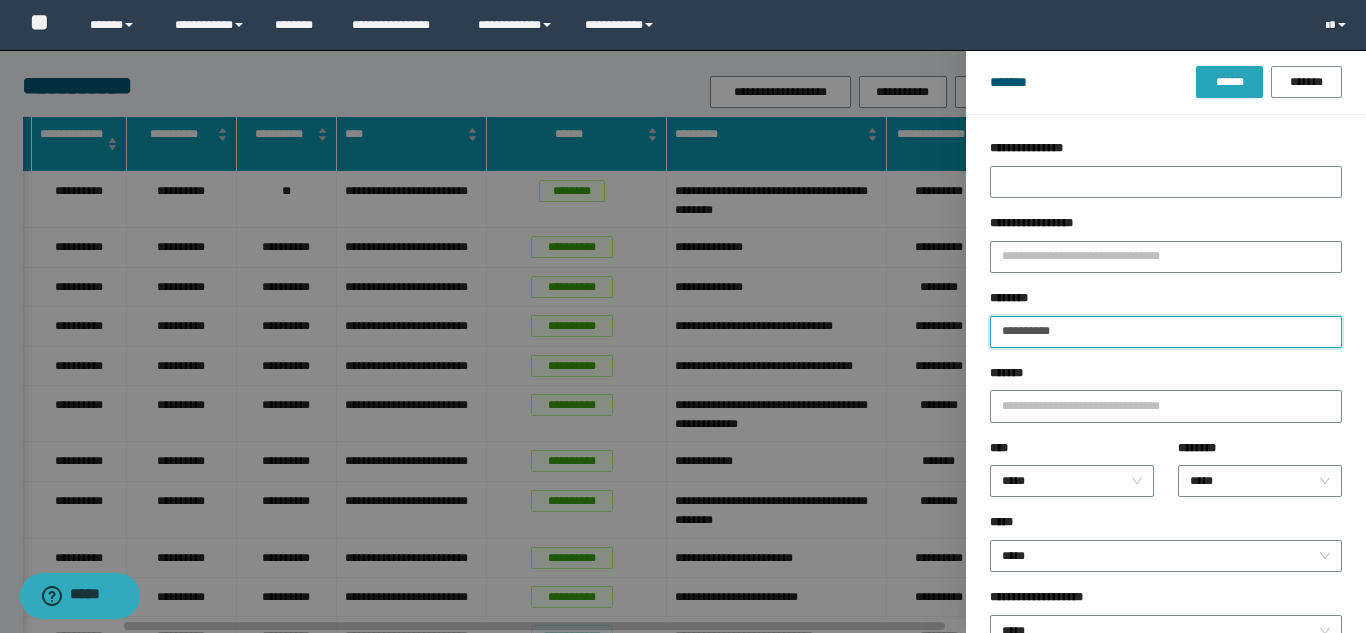 type on "**********" 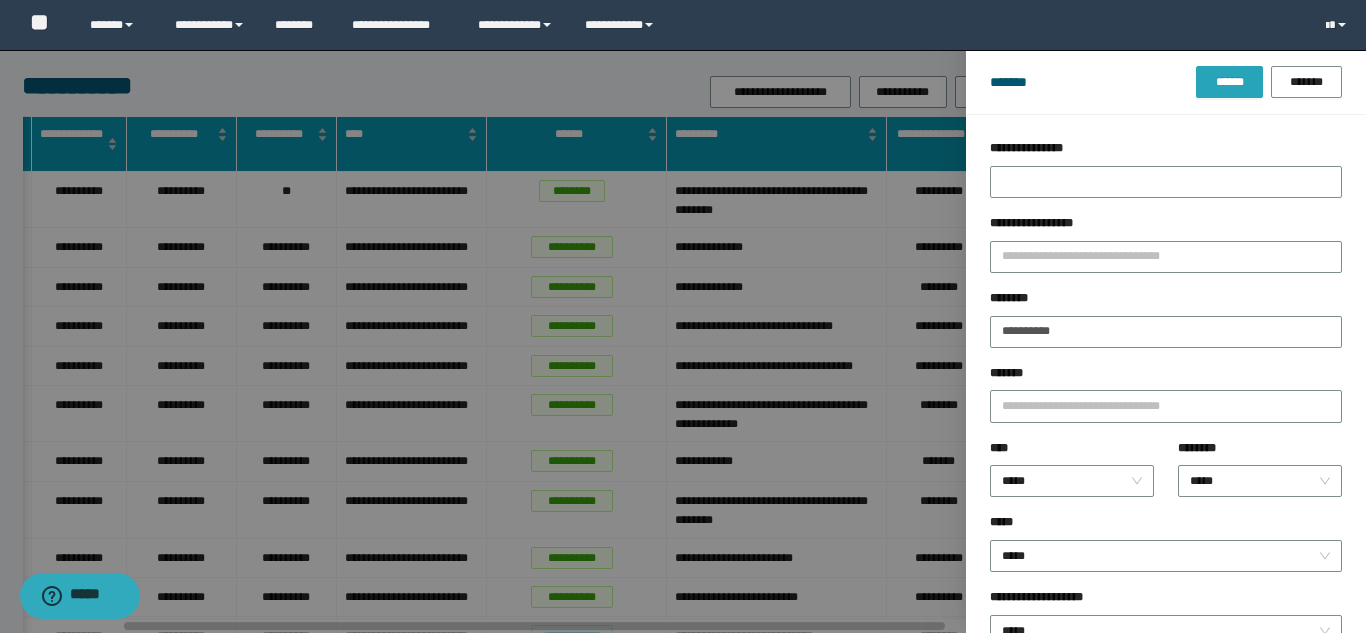 click on "******" at bounding box center [1229, 82] 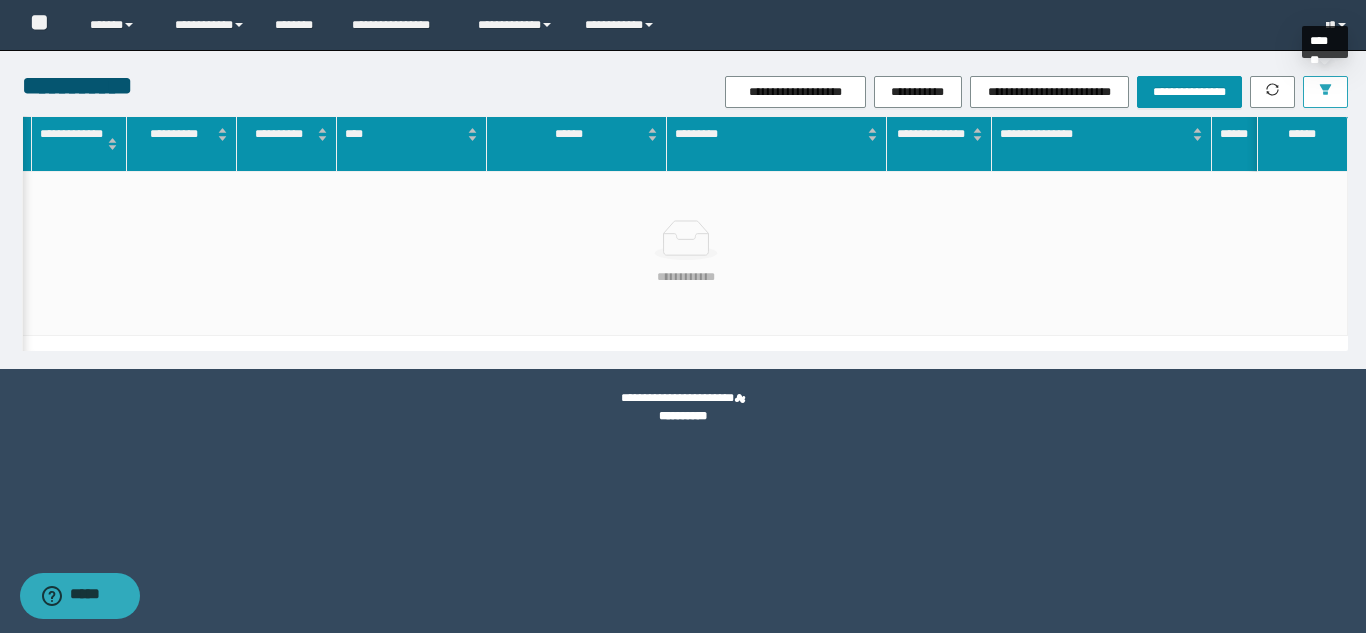 click at bounding box center (1325, 92) 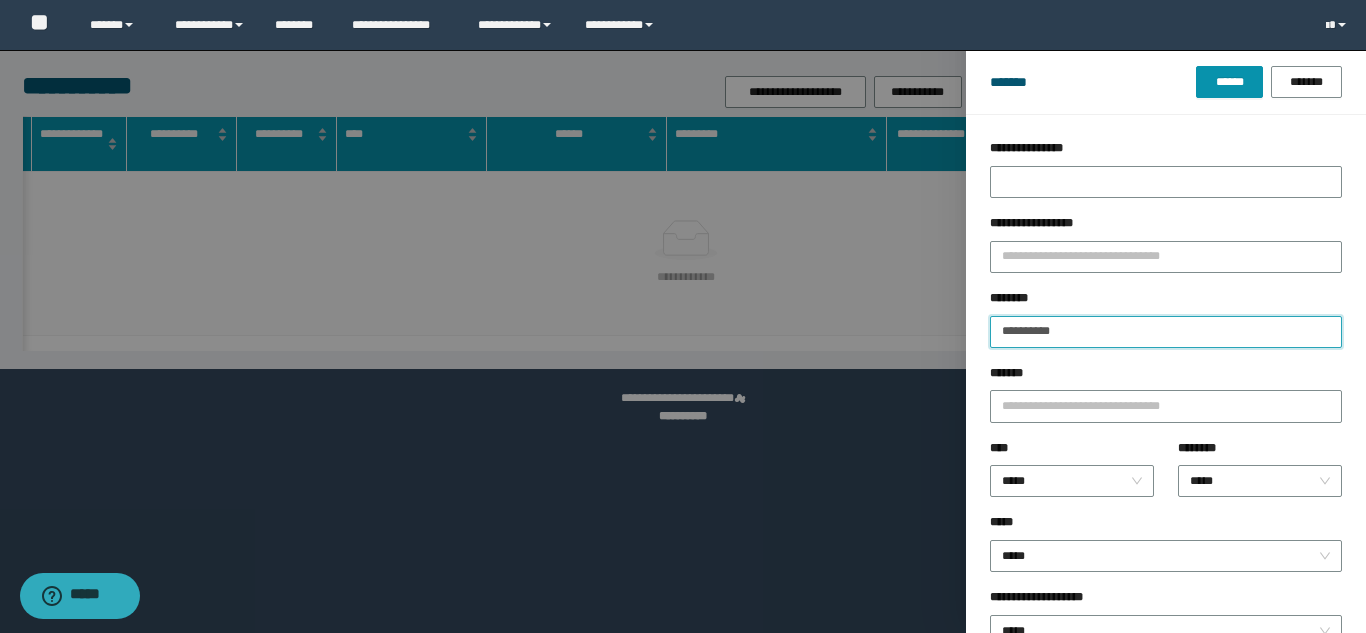 drag, startPoint x: 1022, startPoint y: 304, endPoint x: 657, endPoint y: 195, distance: 380.92783 